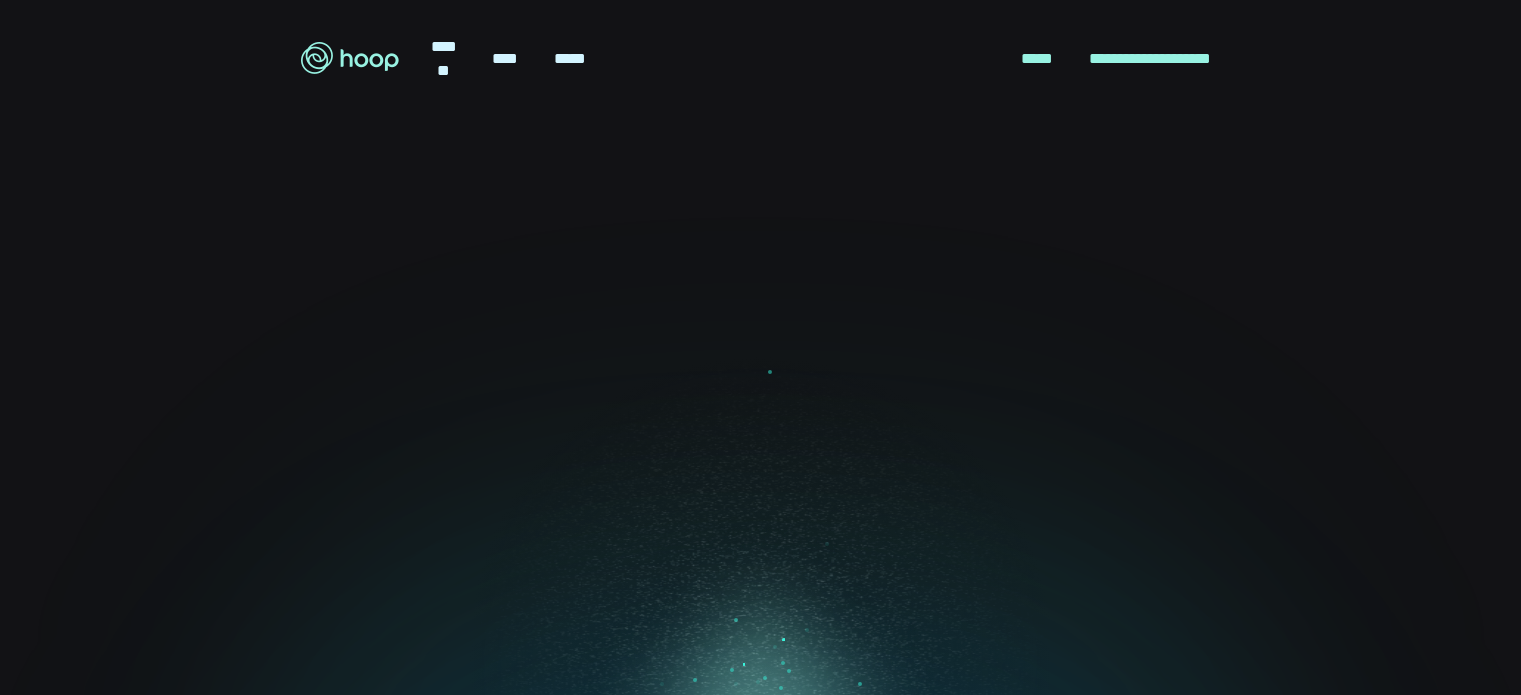 scroll, scrollTop: 0, scrollLeft: 0, axis: both 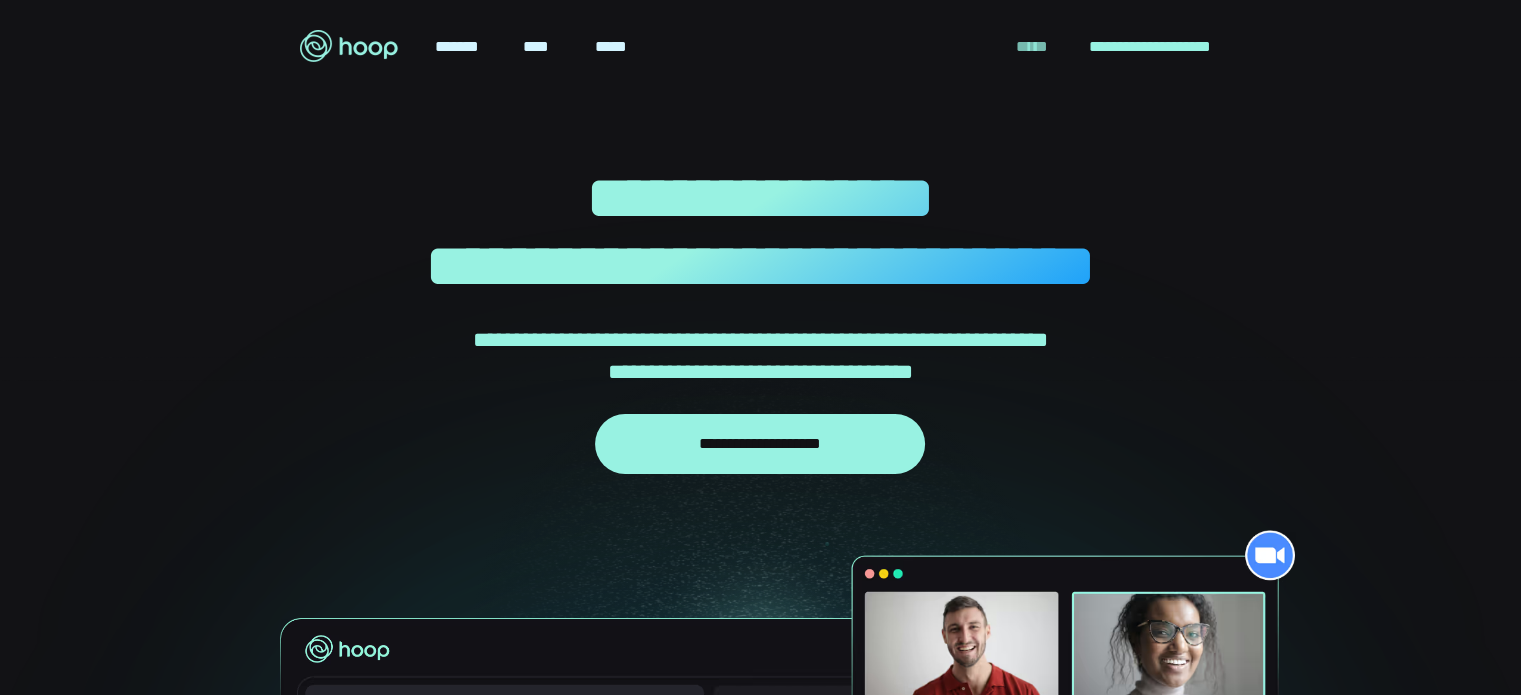 click on "*****" at bounding box center [1032, 47] 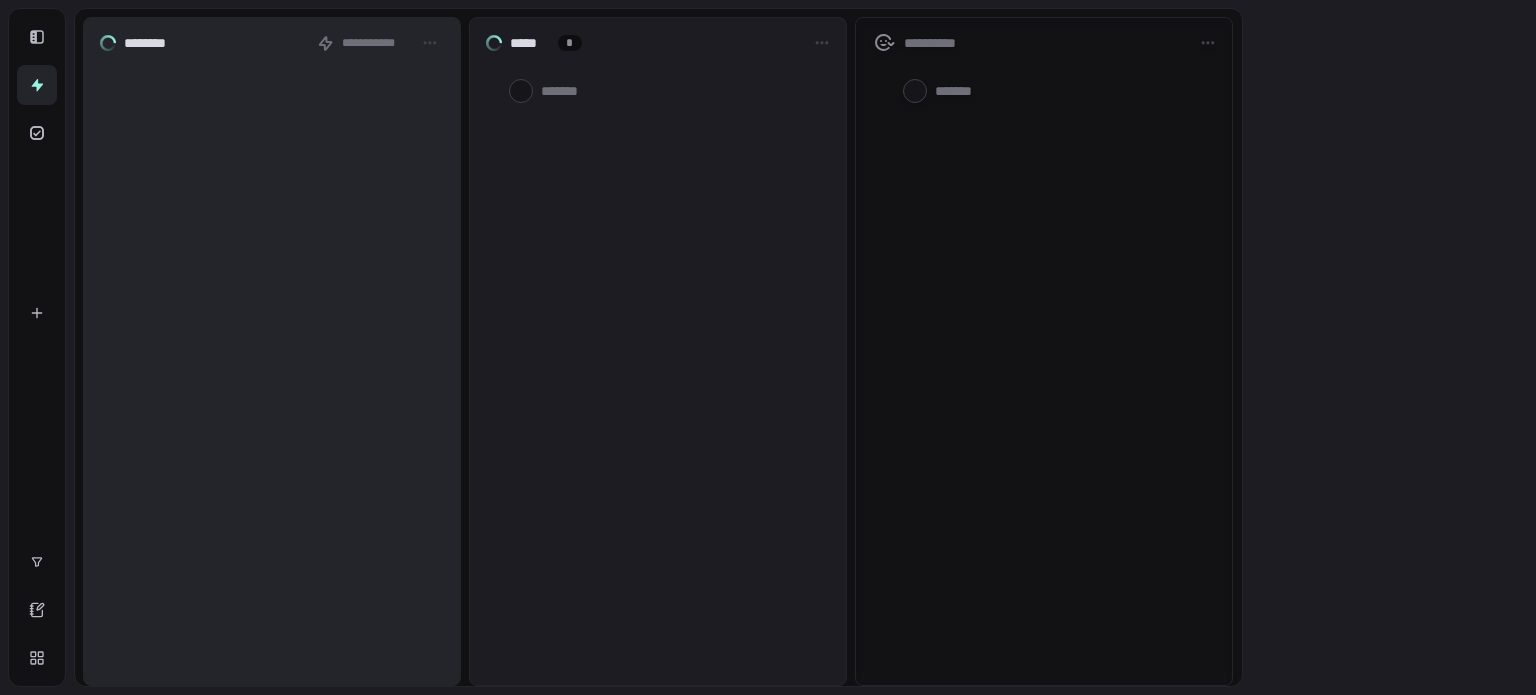 scroll, scrollTop: 0, scrollLeft: 0, axis: both 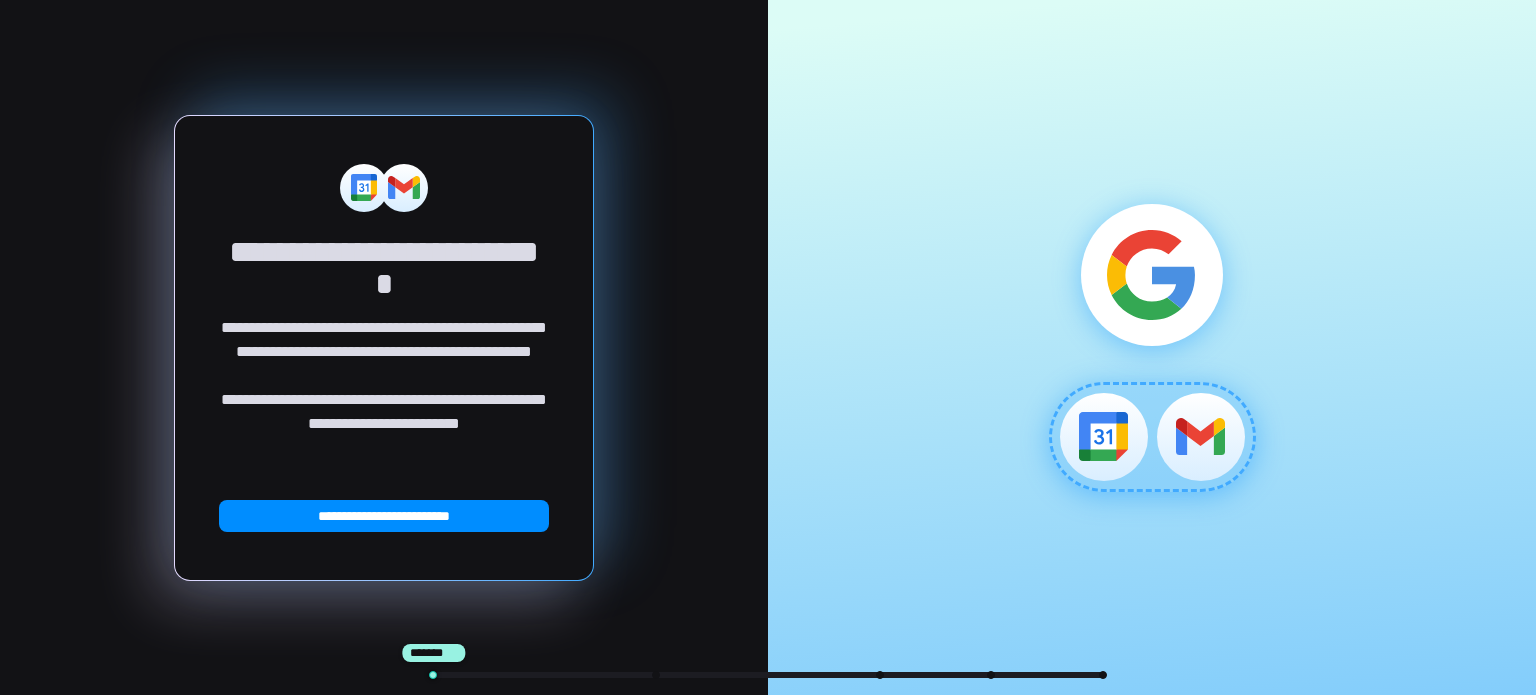 type on "*" 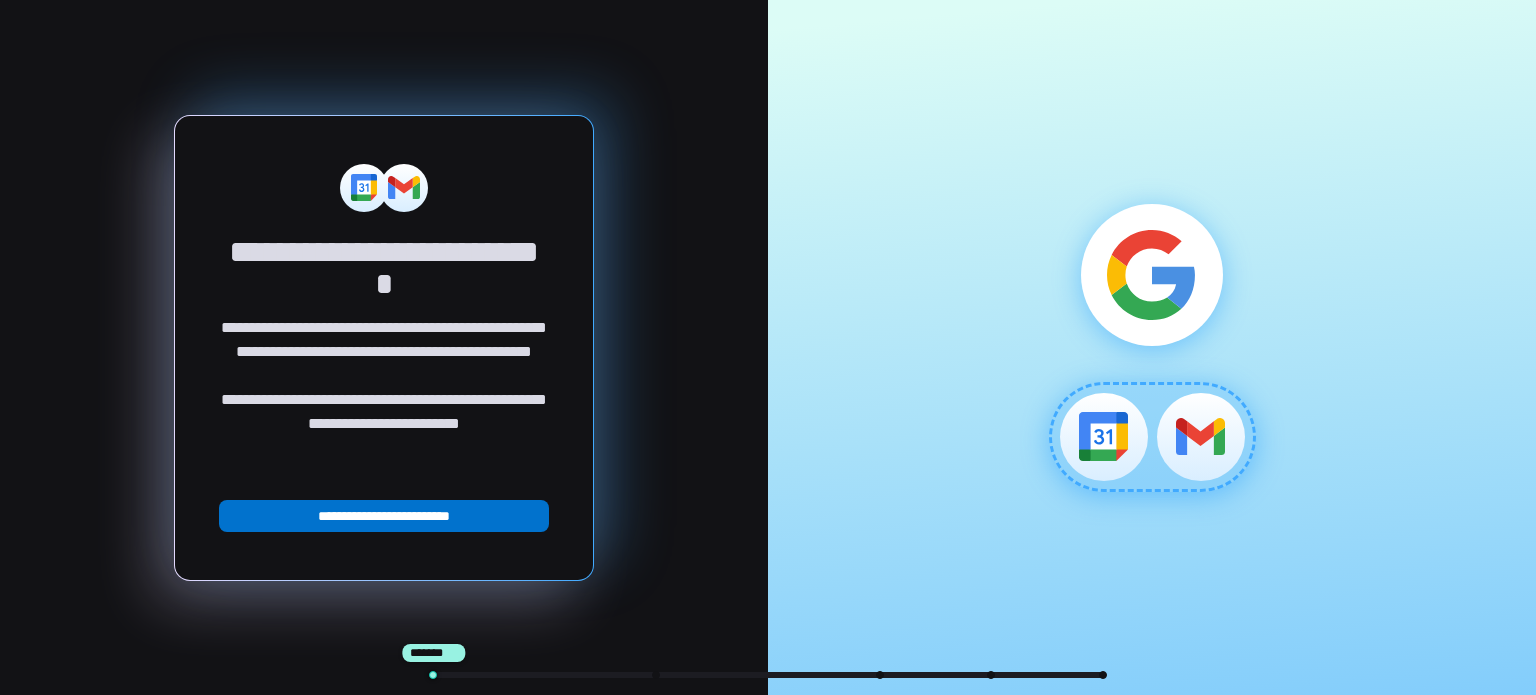 click on "**********" at bounding box center (384, 516) 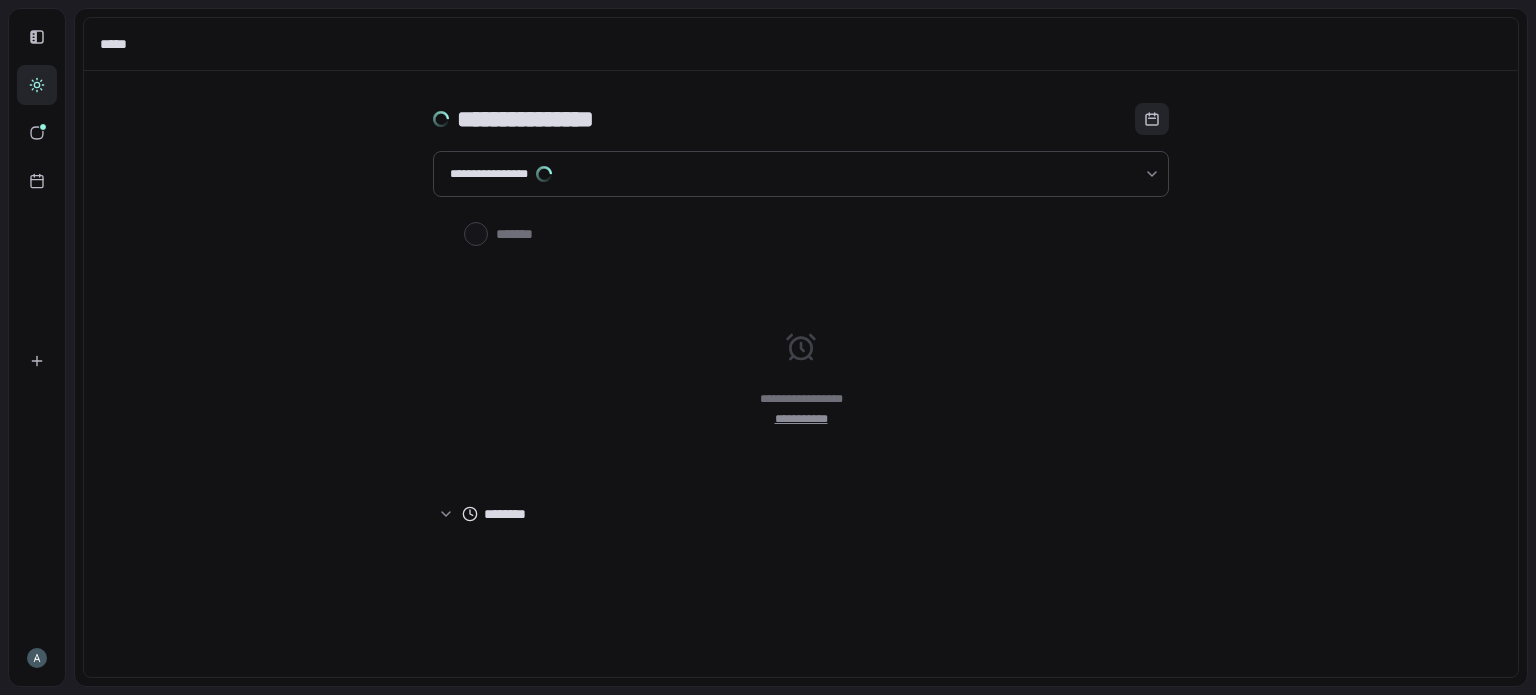 scroll, scrollTop: 0, scrollLeft: 0, axis: both 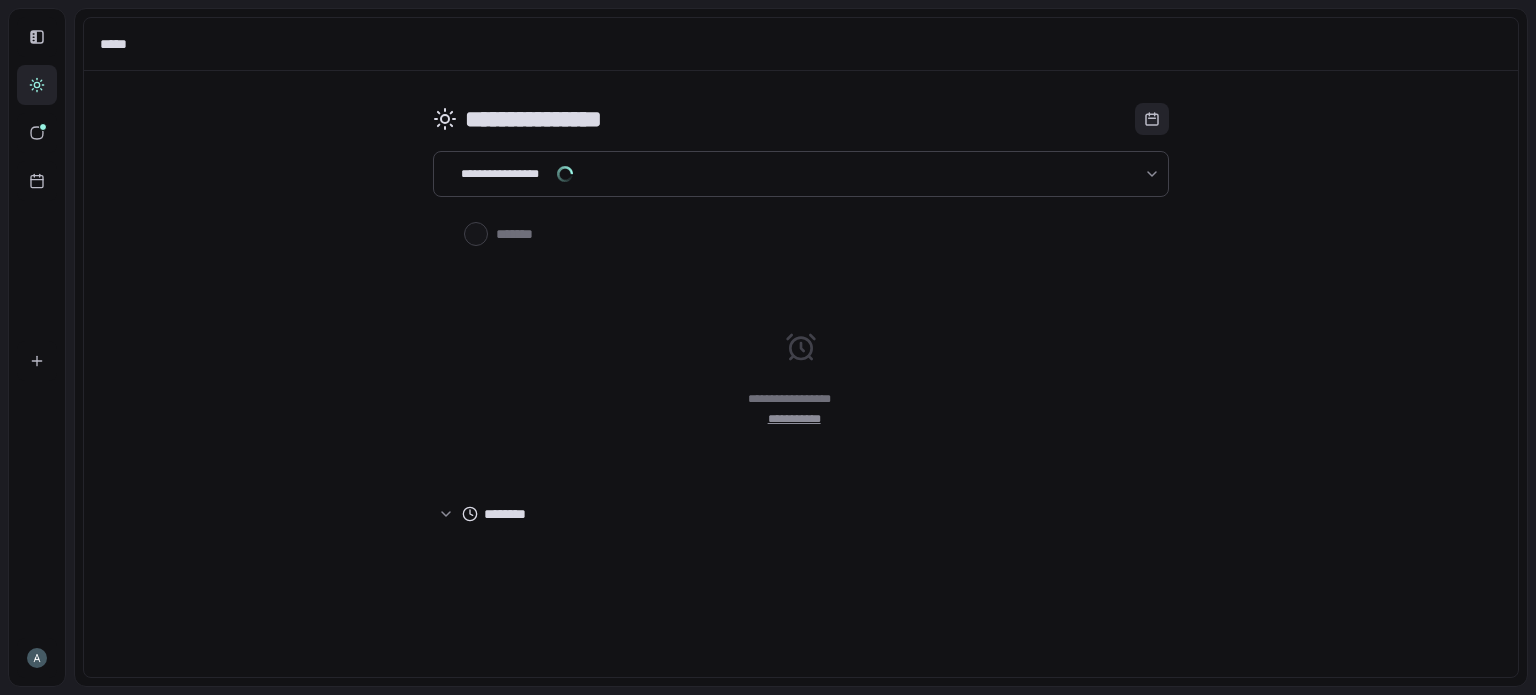 type on "*" 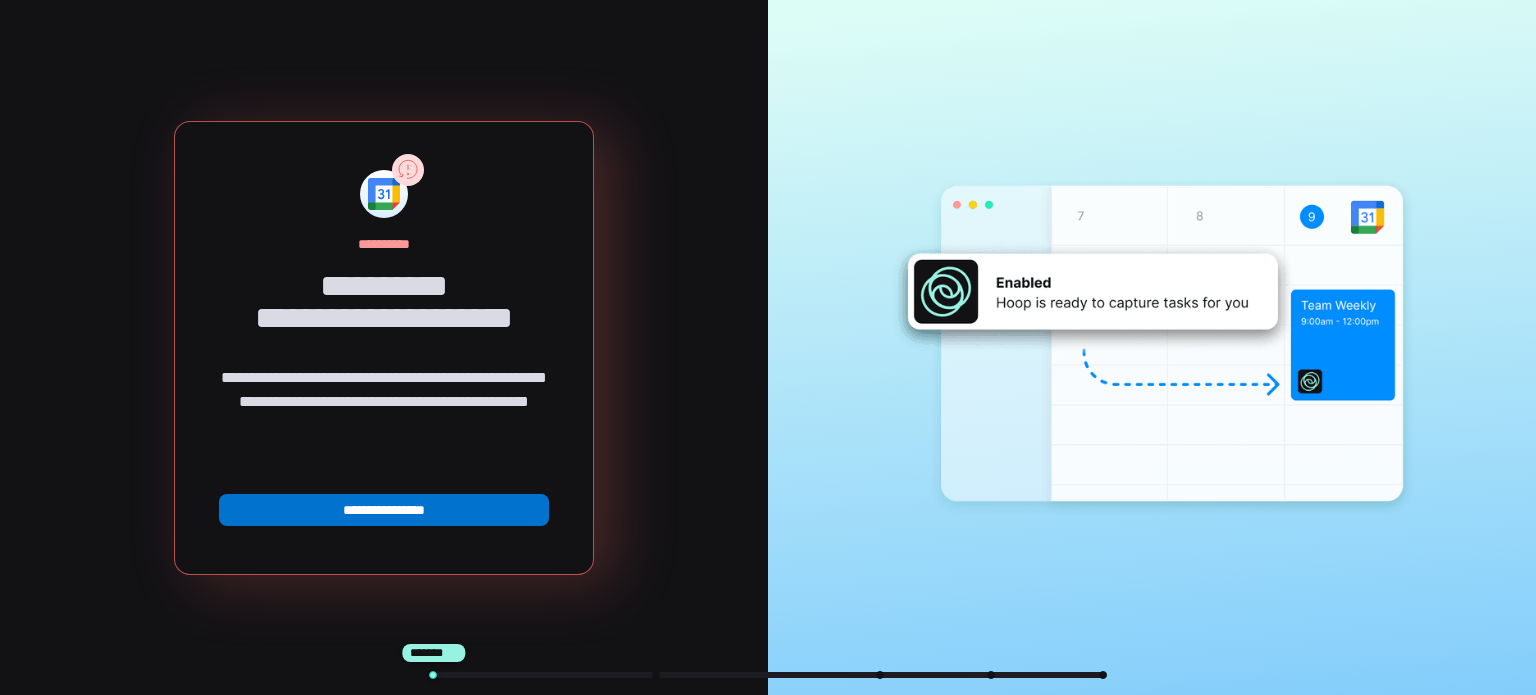 click on "******* ********" at bounding box center (384, 510) 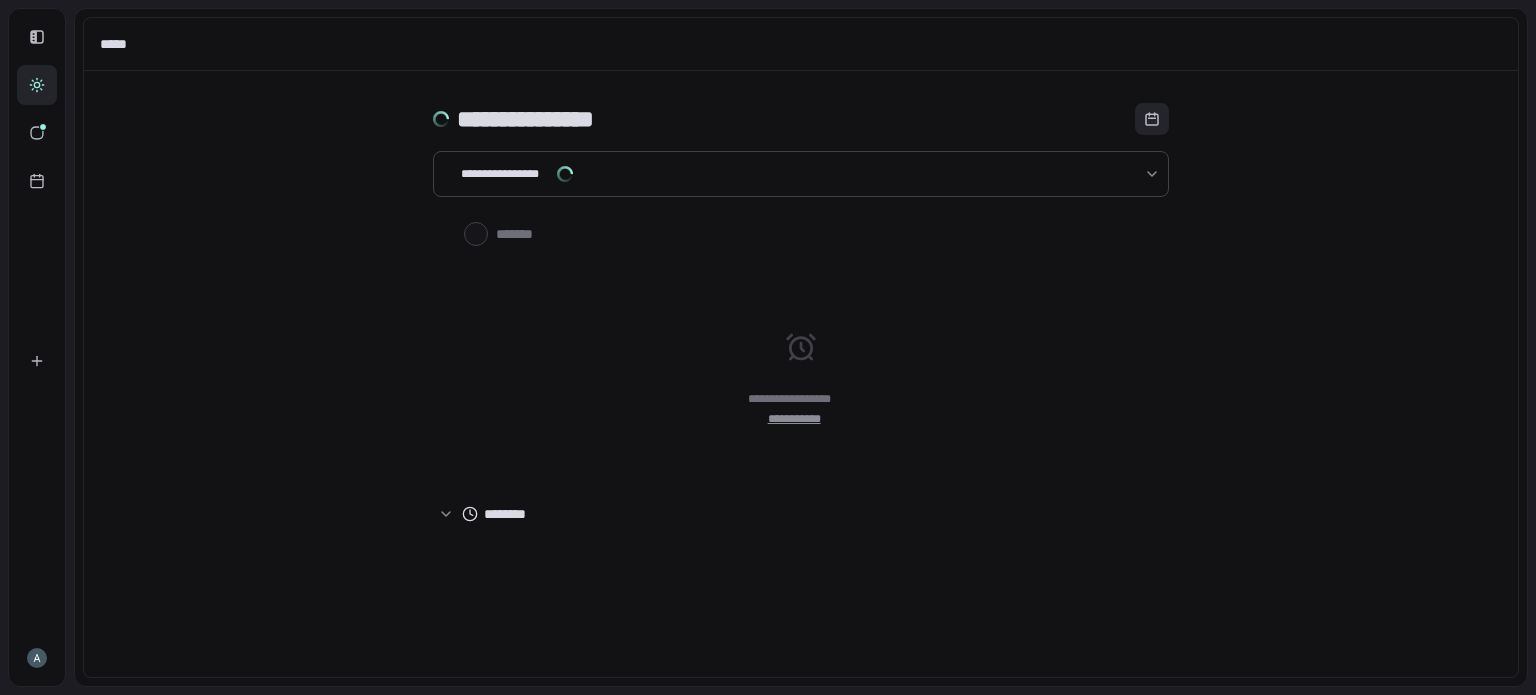 scroll, scrollTop: 0, scrollLeft: 0, axis: both 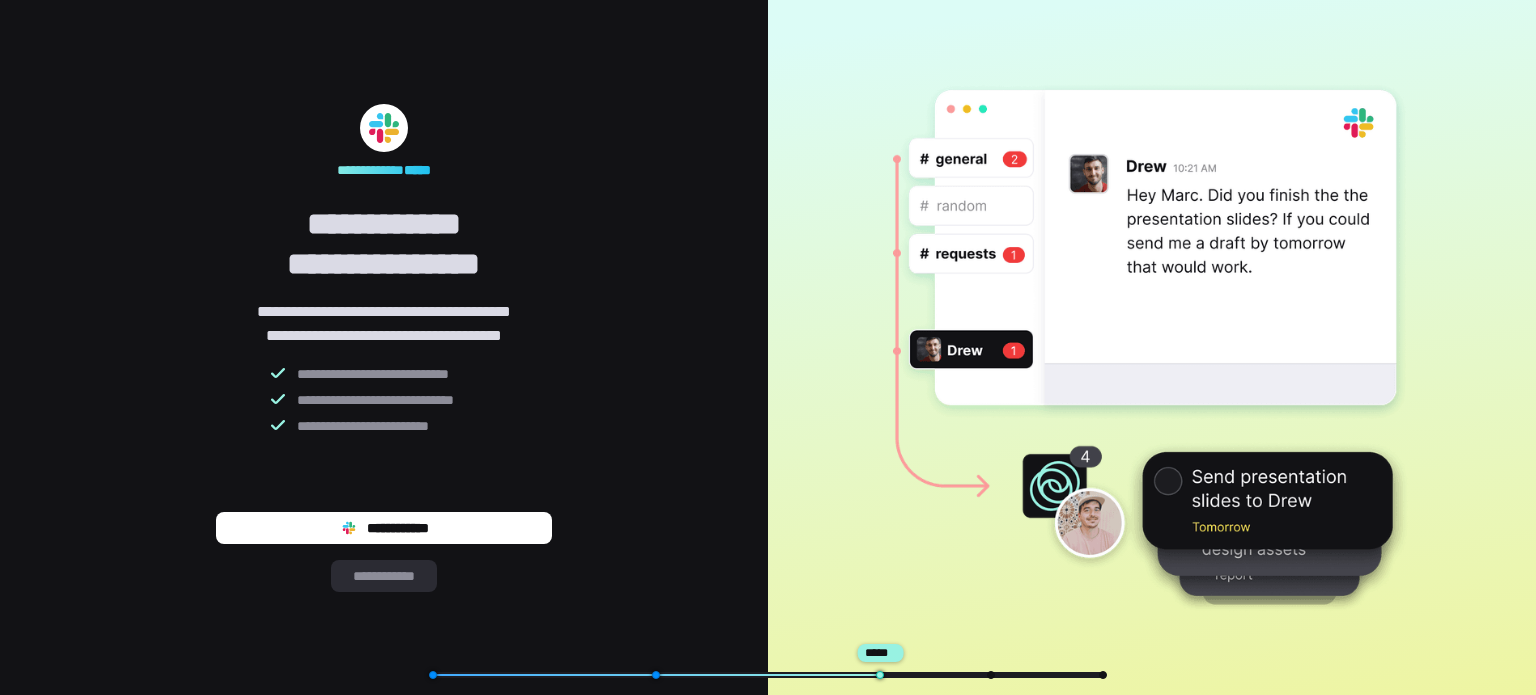 click on "**********" at bounding box center (384, 576) 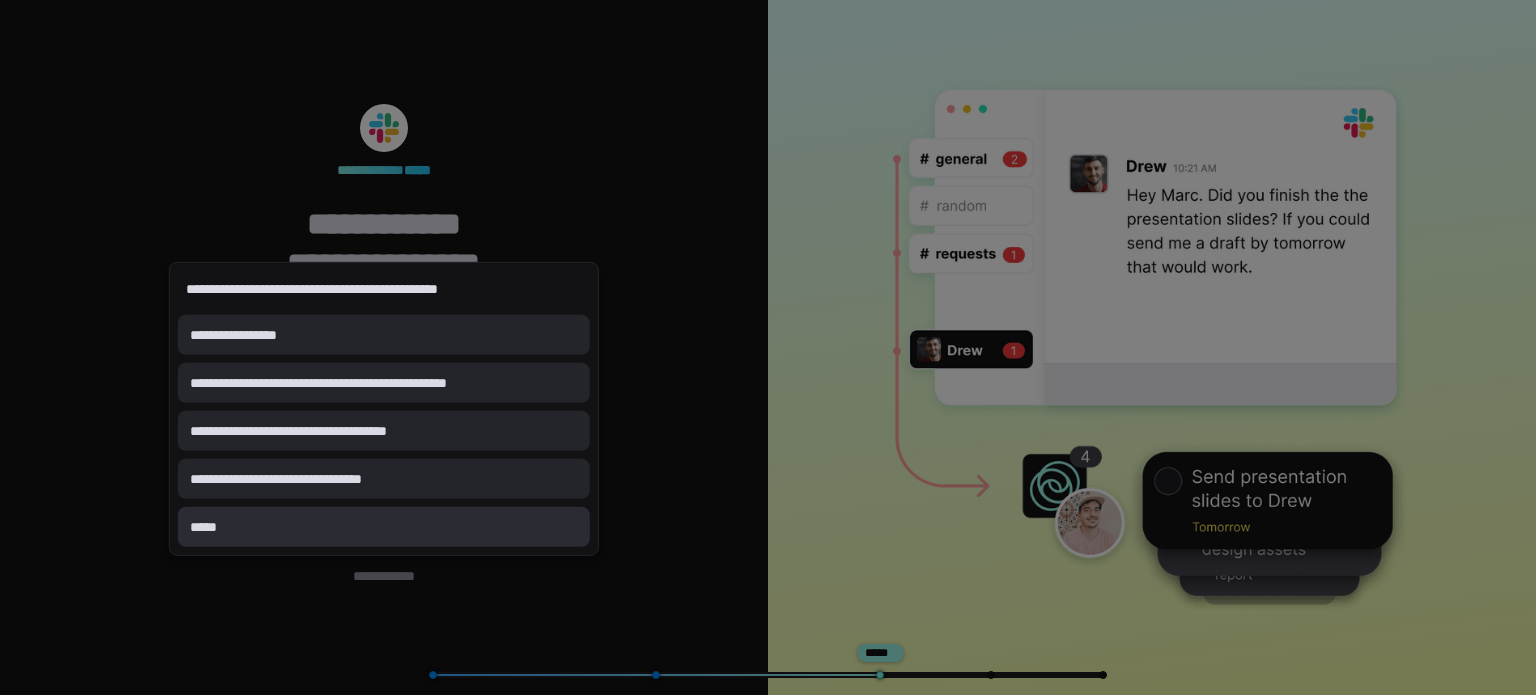scroll, scrollTop: 0, scrollLeft: 0, axis: both 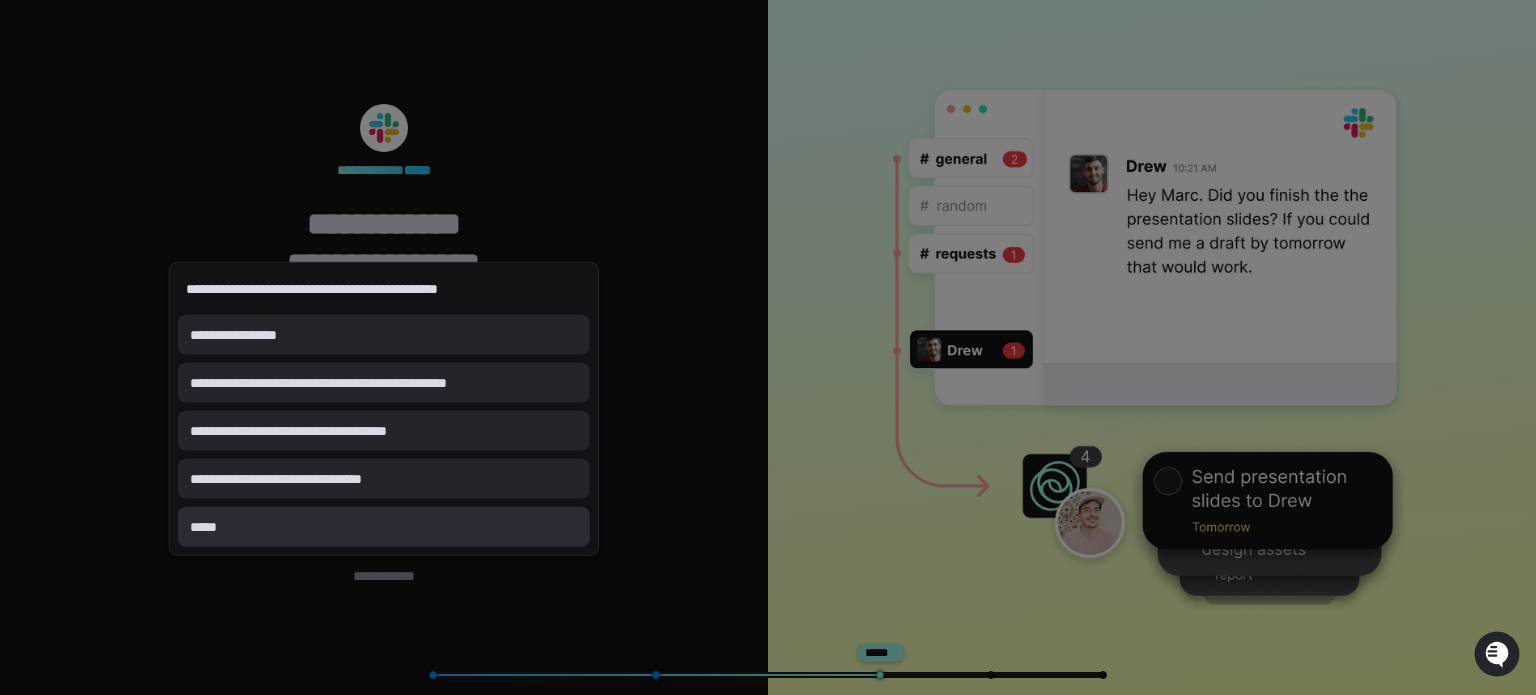 click on "*****" at bounding box center [384, 527] 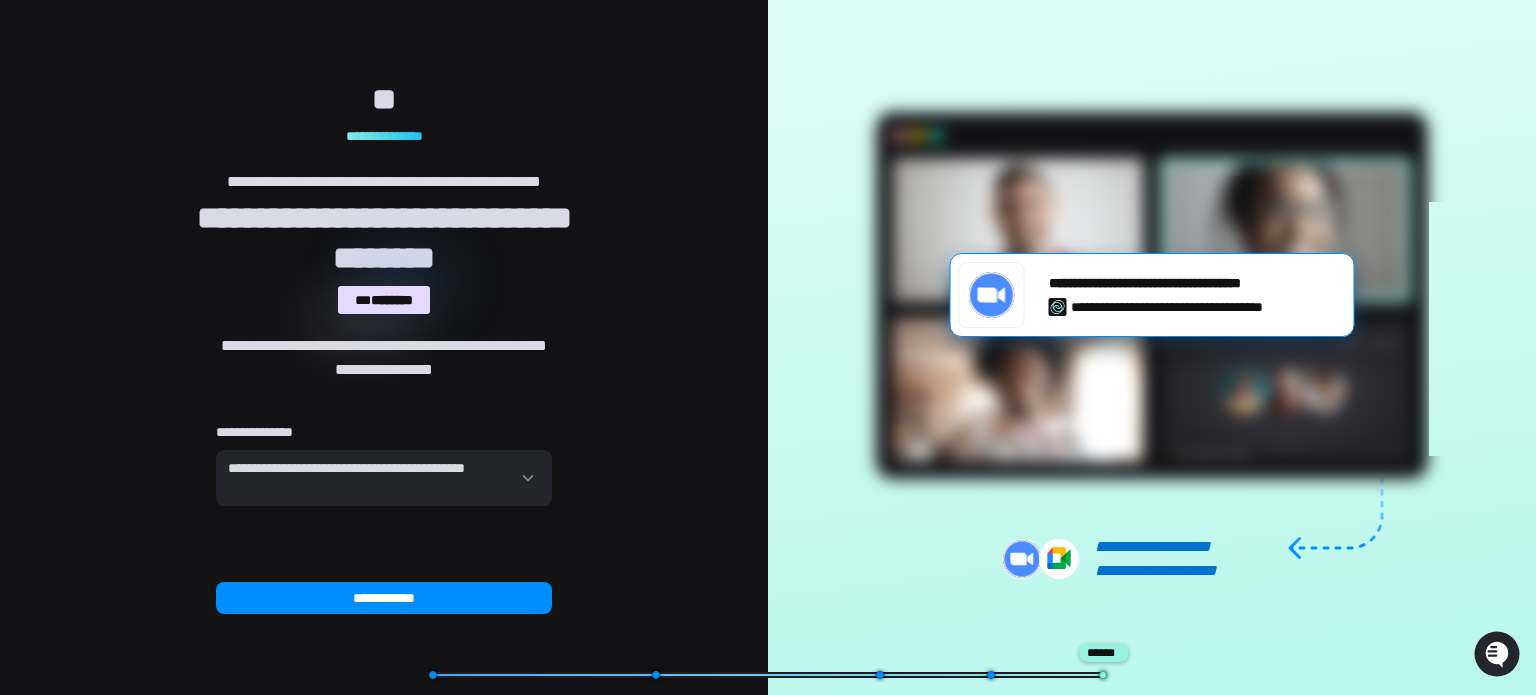 click on "******" at bounding box center (1103, 653) 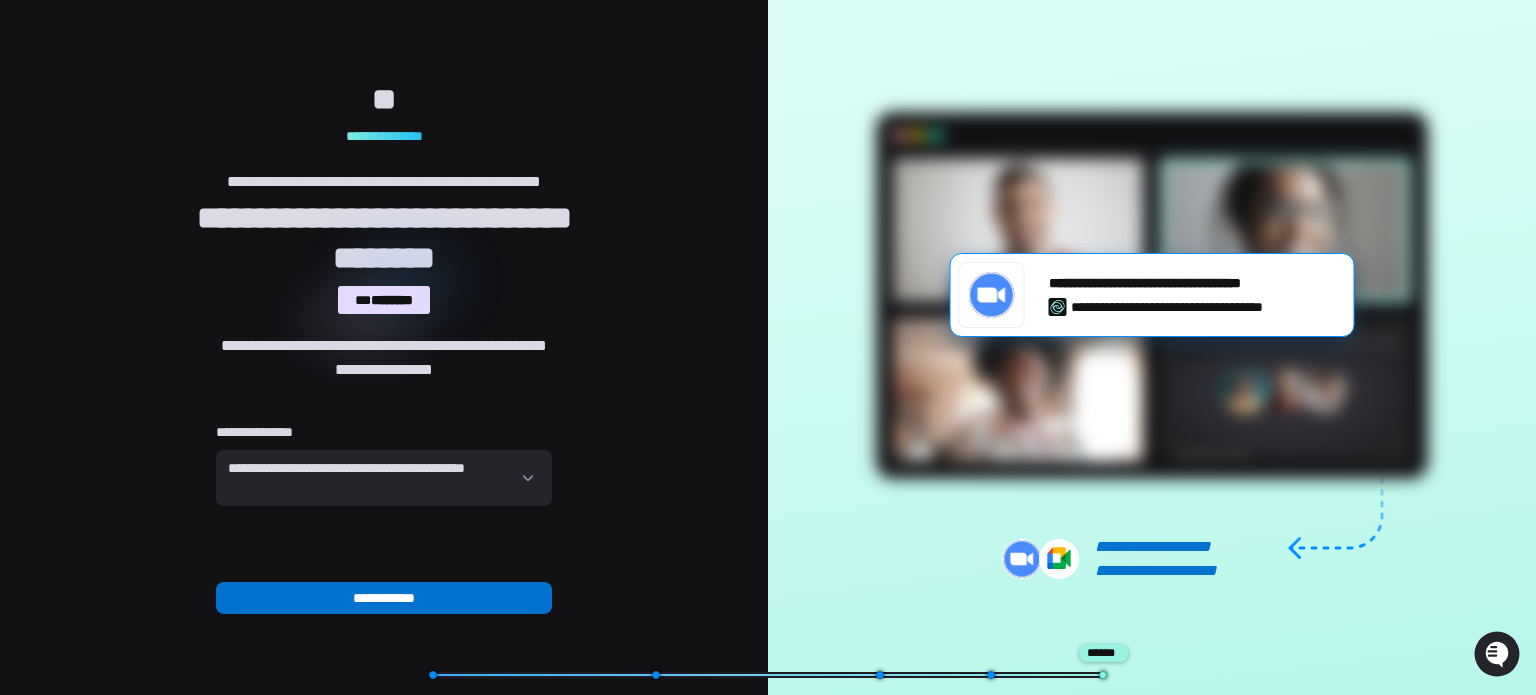 click on "**********" at bounding box center [384, 598] 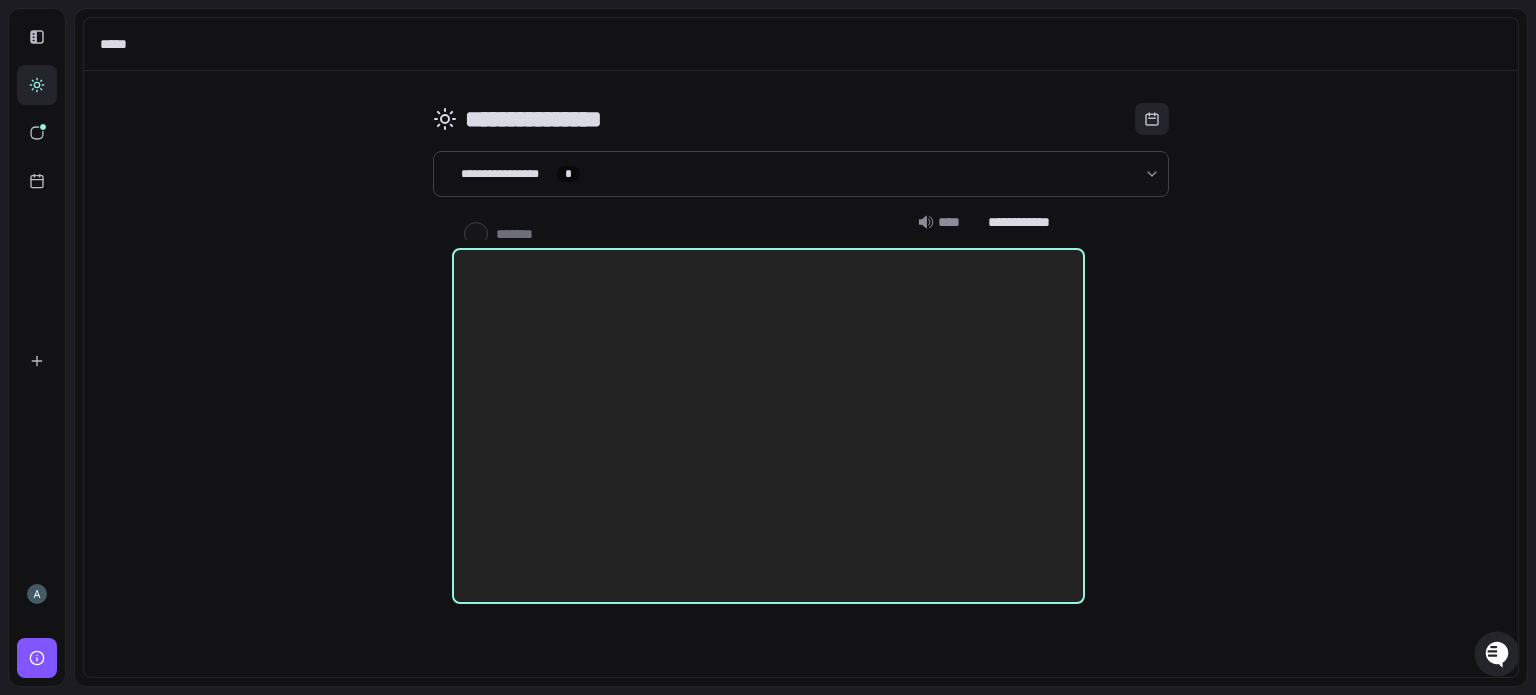 click at bounding box center [768, 425] 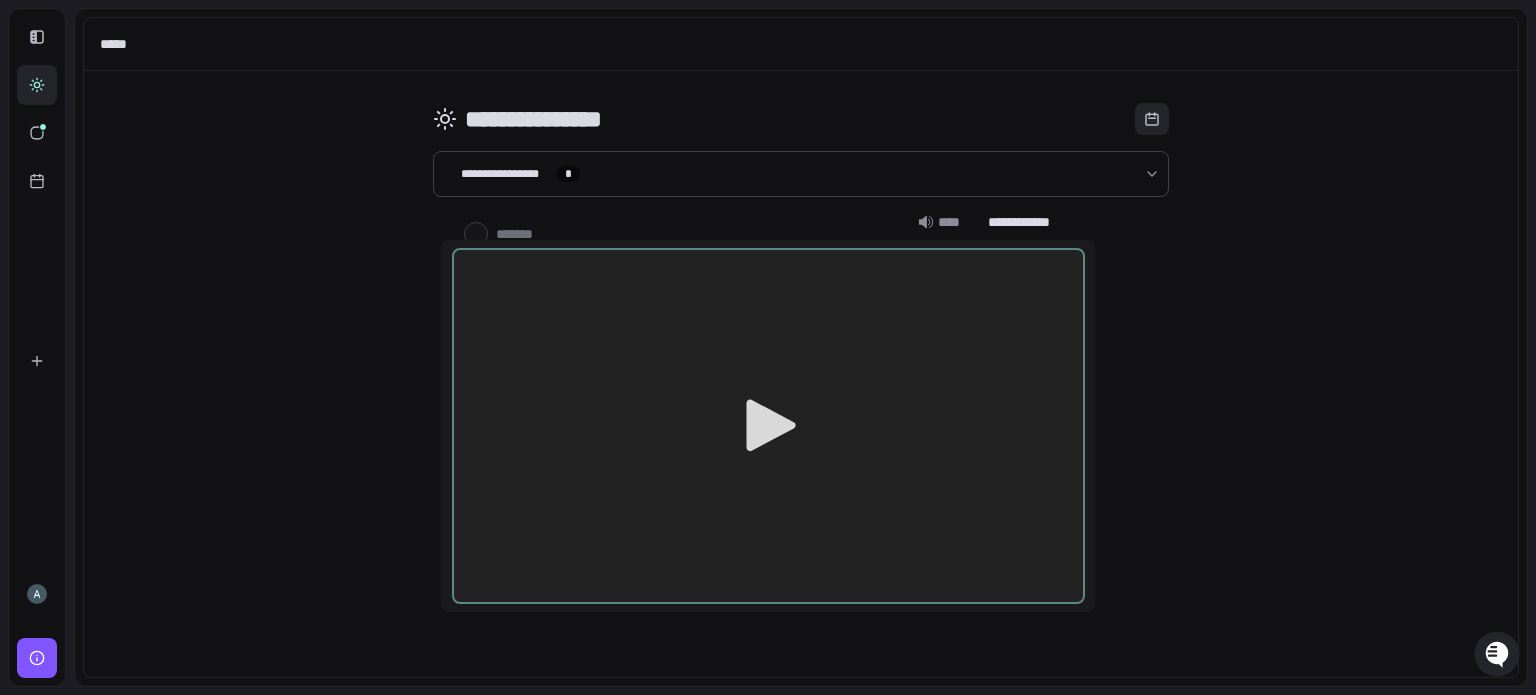 click at bounding box center [768, 347] 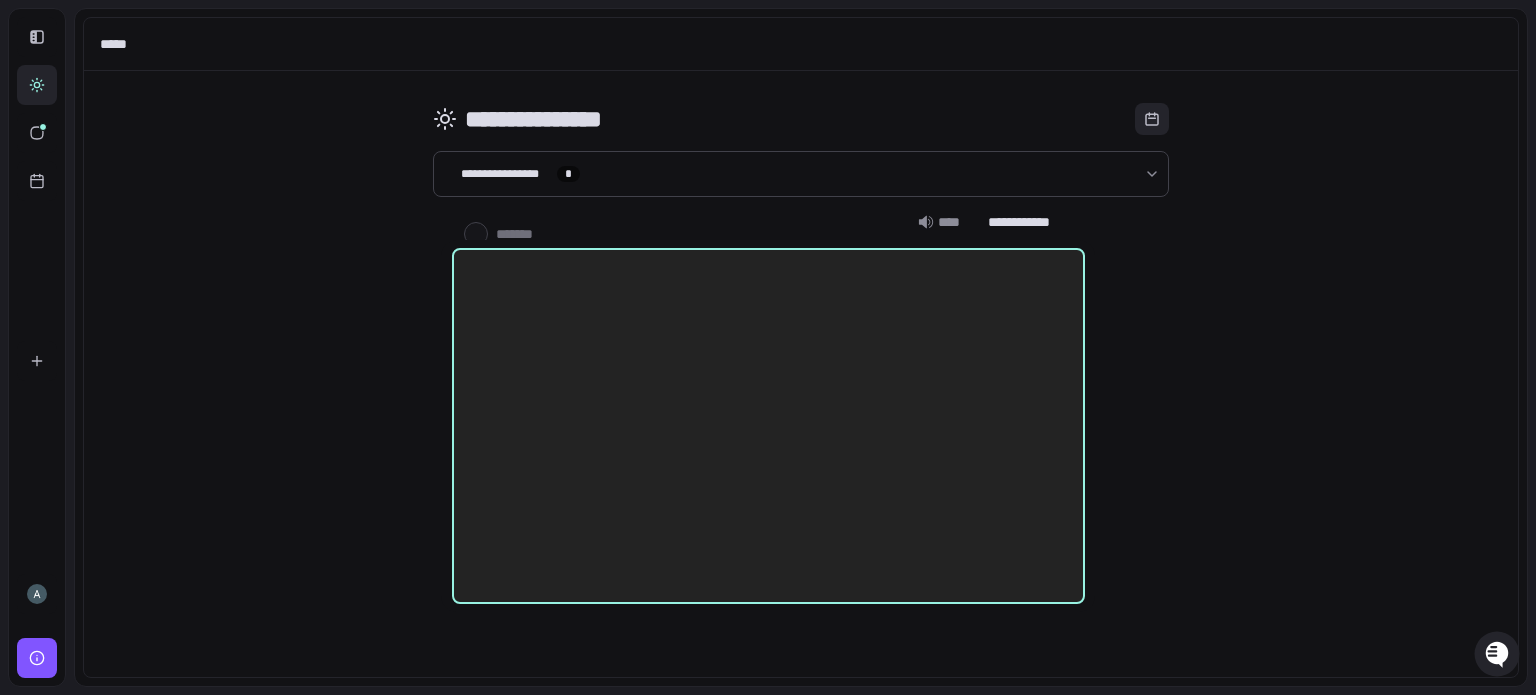 drag, startPoint x: 895, startPoint y: 582, endPoint x: 938, endPoint y: 585, distance: 43.104523 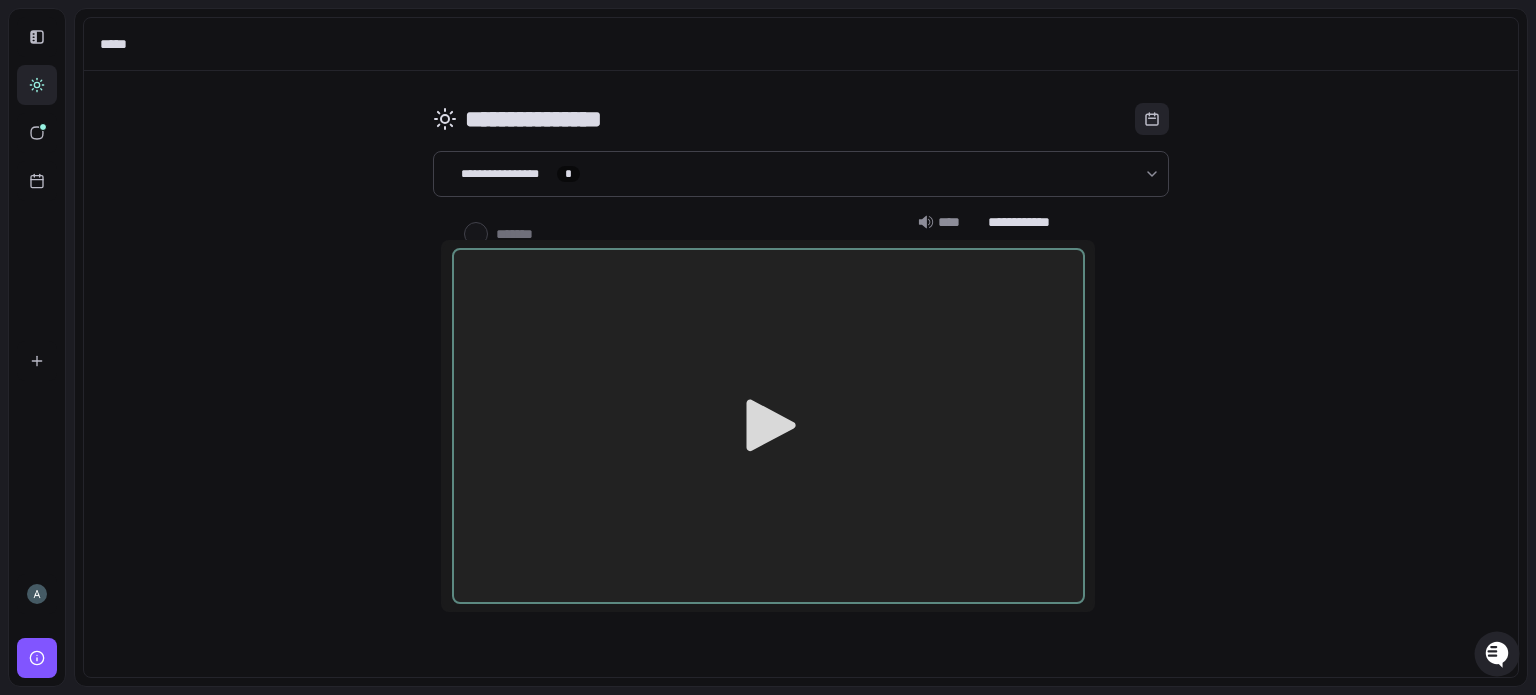 click on "**** ******* ****" at bounding box center [768, 408] 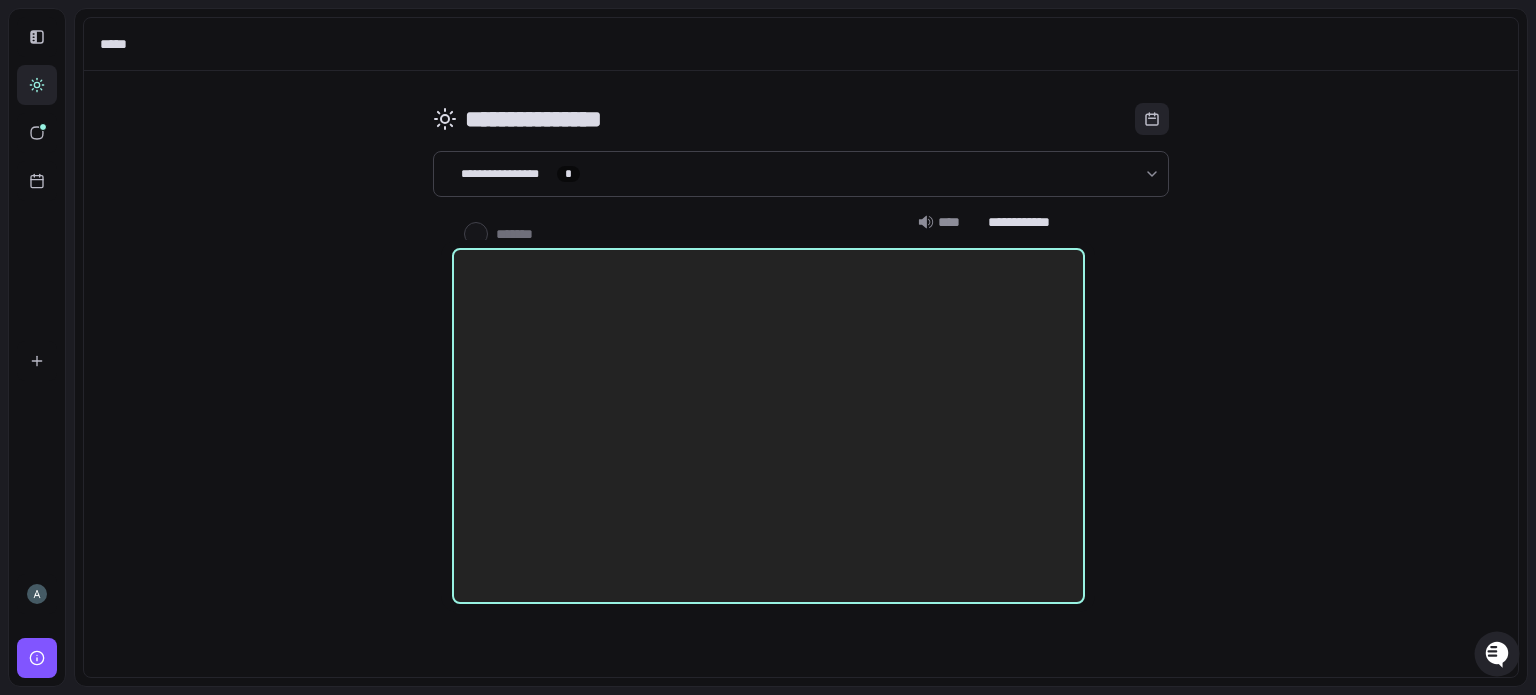 click on "**** ******* ****" at bounding box center (768, 348) 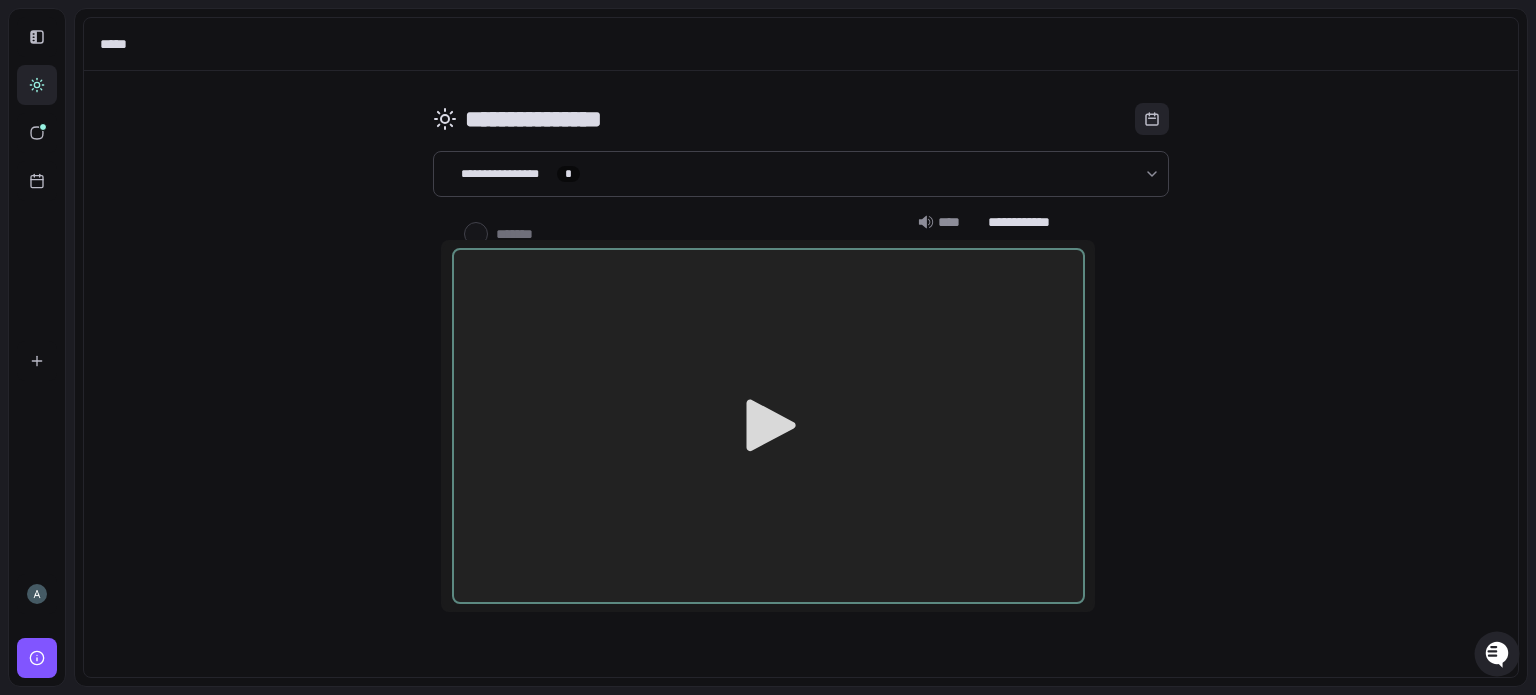 click on "**** ******* ****" at bounding box center (768, 408) 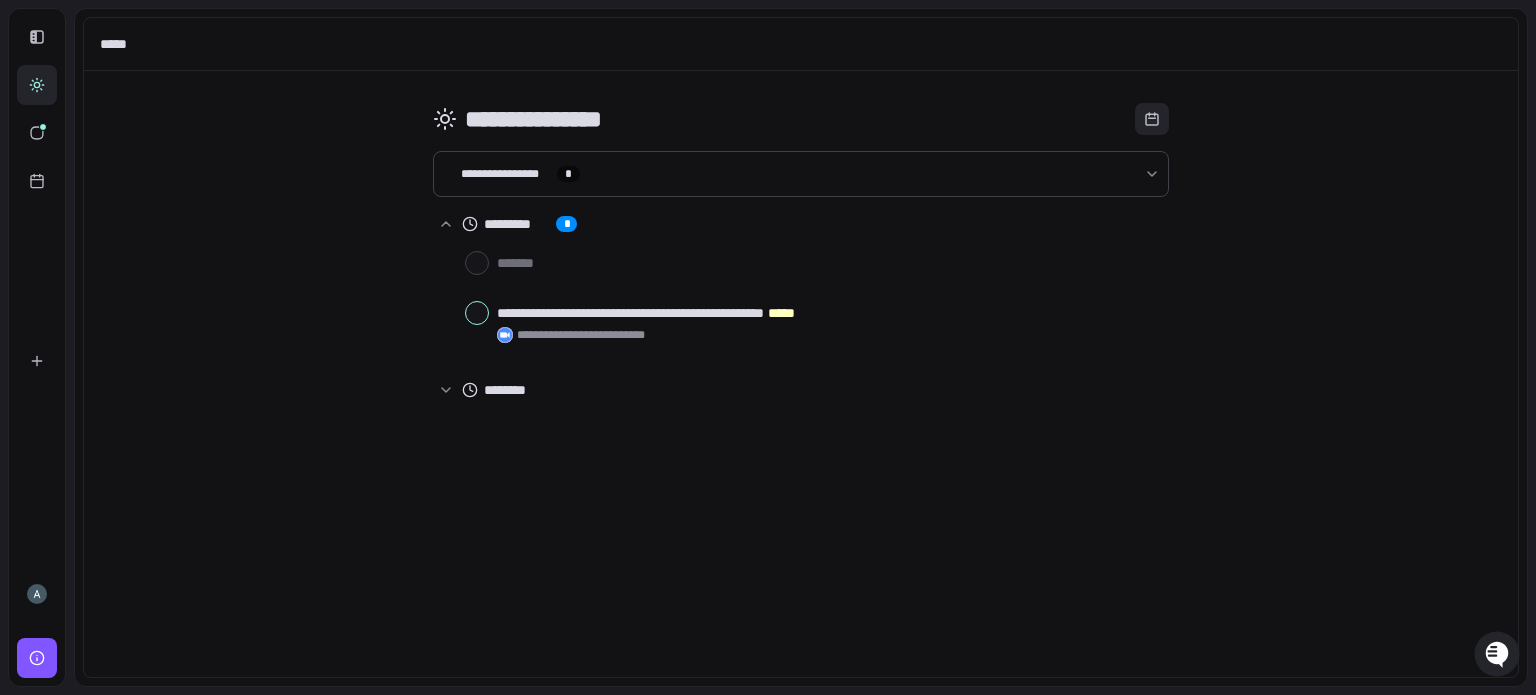 type on "*" 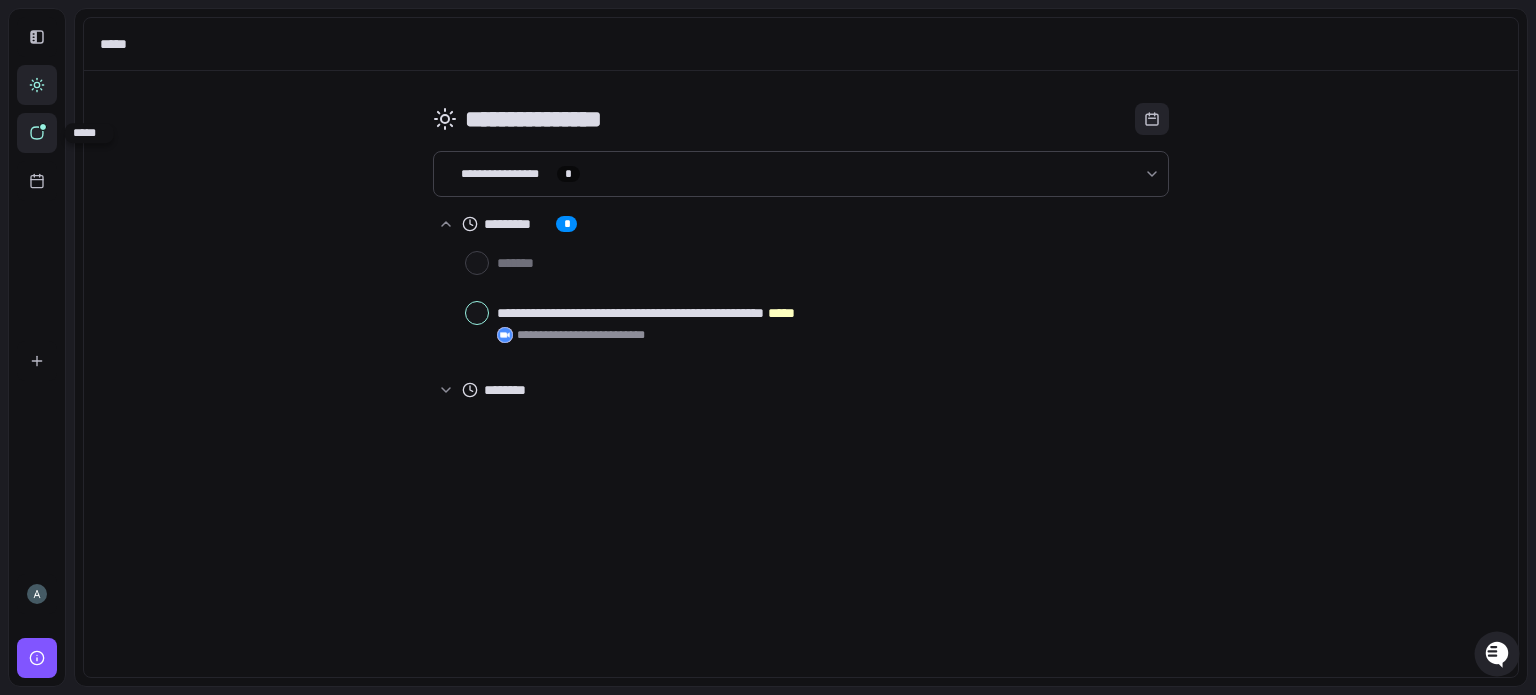 click at bounding box center [37, 133] 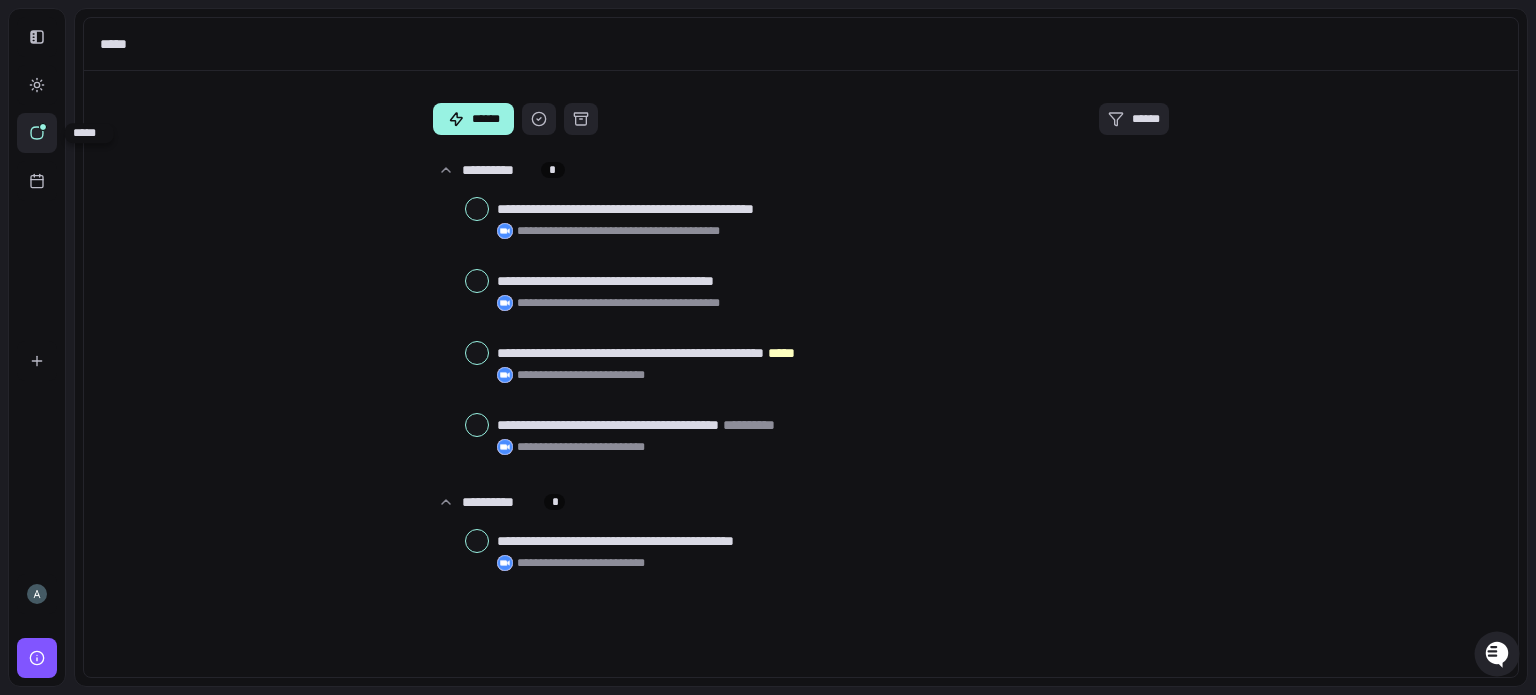 click at bounding box center (37, 133) 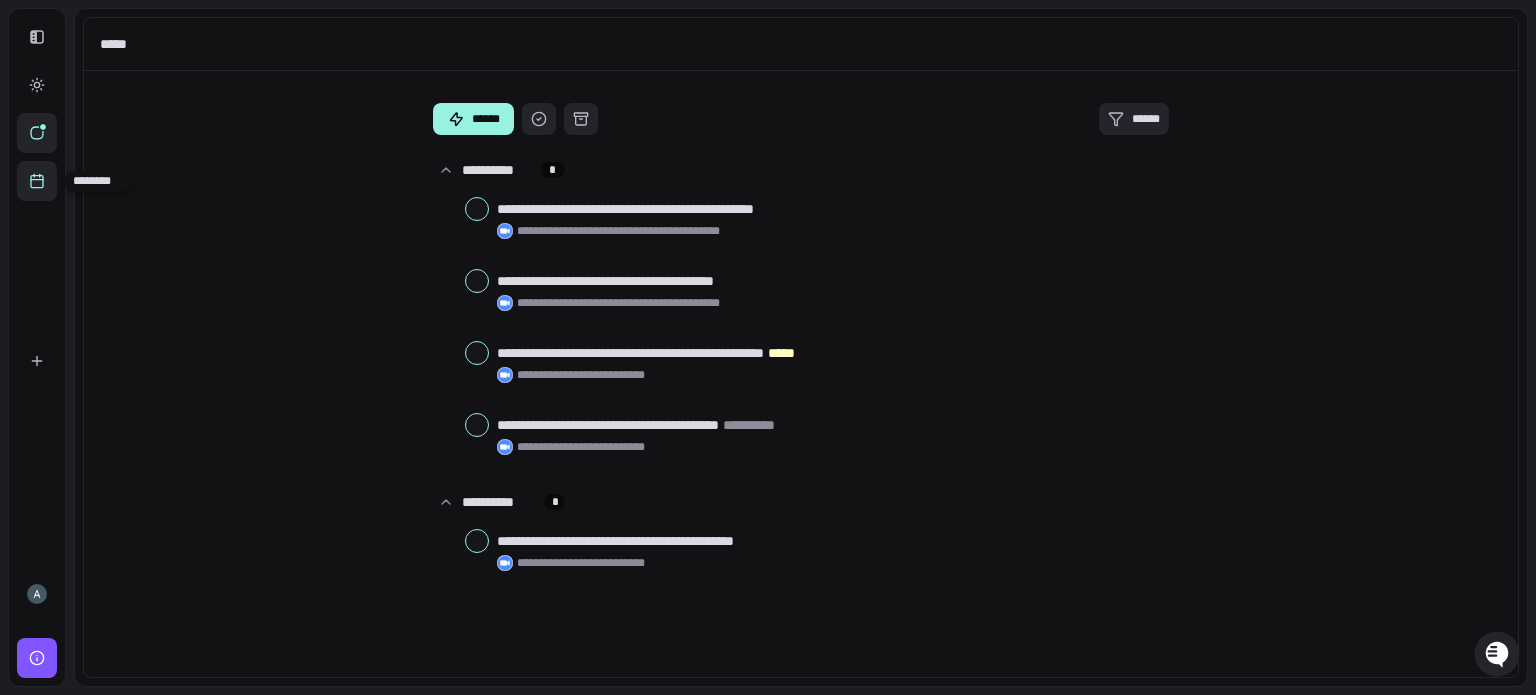 click at bounding box center [37, 181] 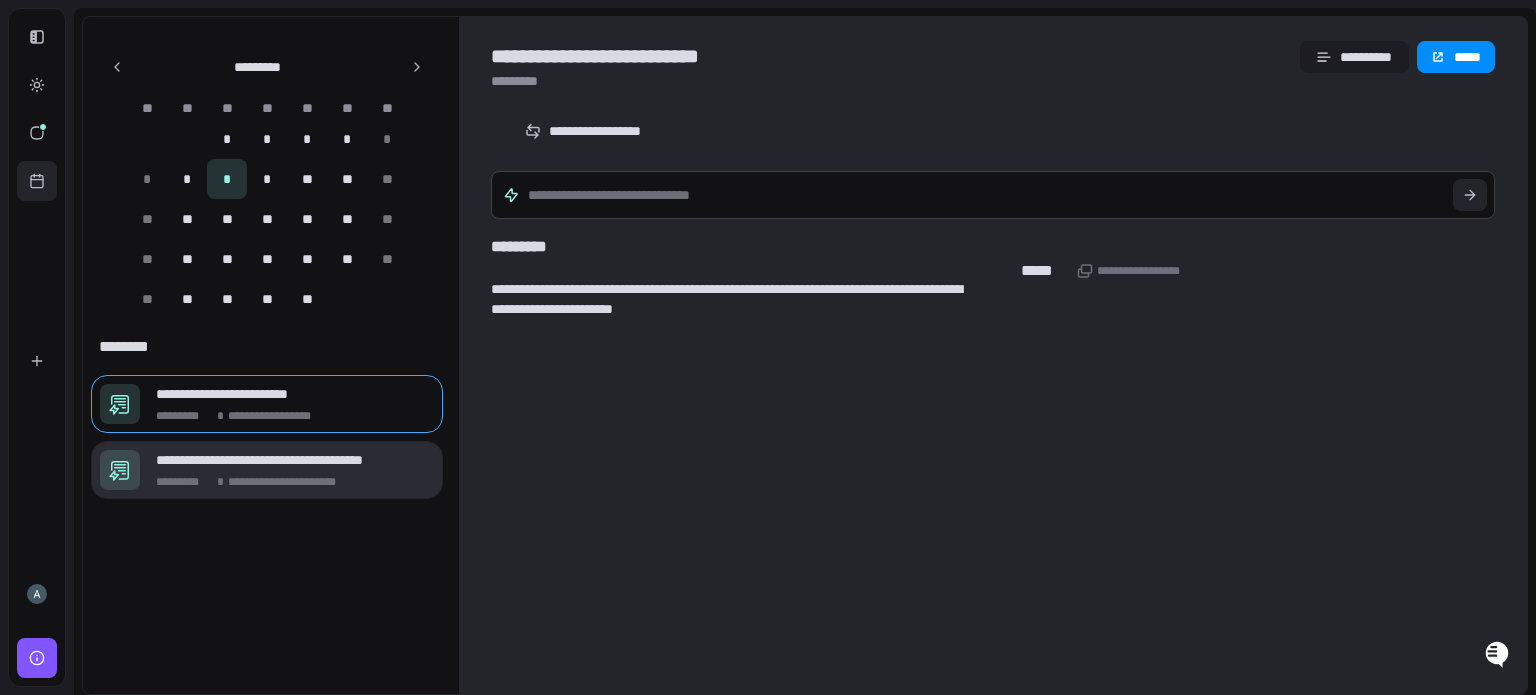 click on "**********" at bounding box center (295, 470) 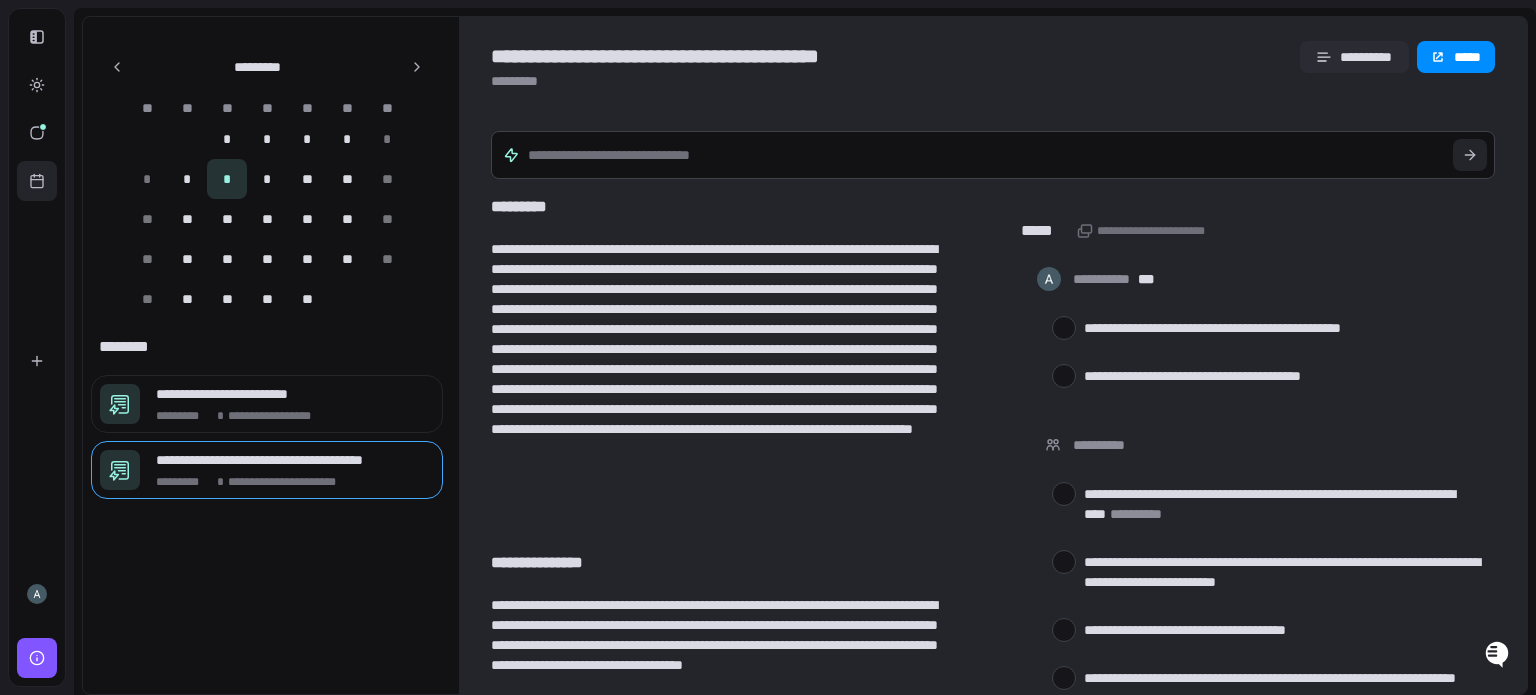 click on "**********" at bounding box center (1354, 57) 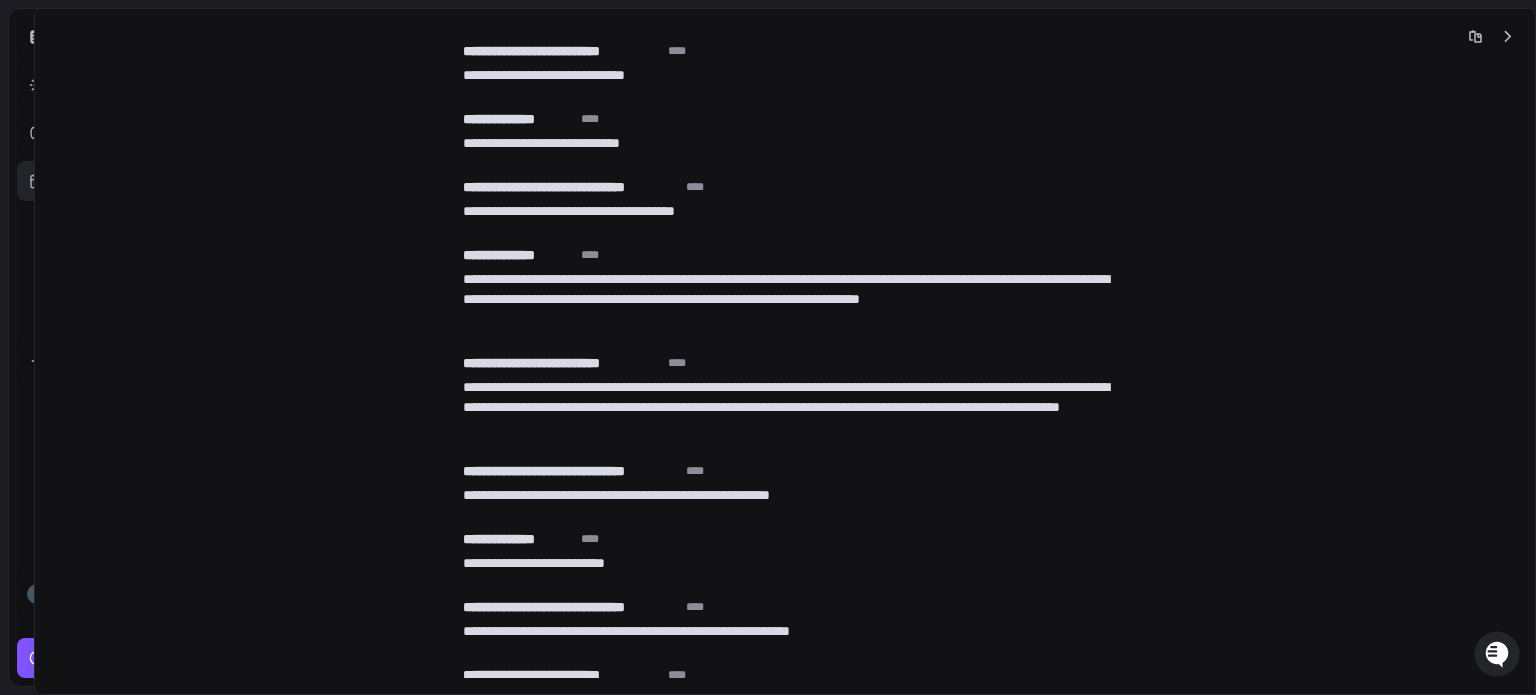 click 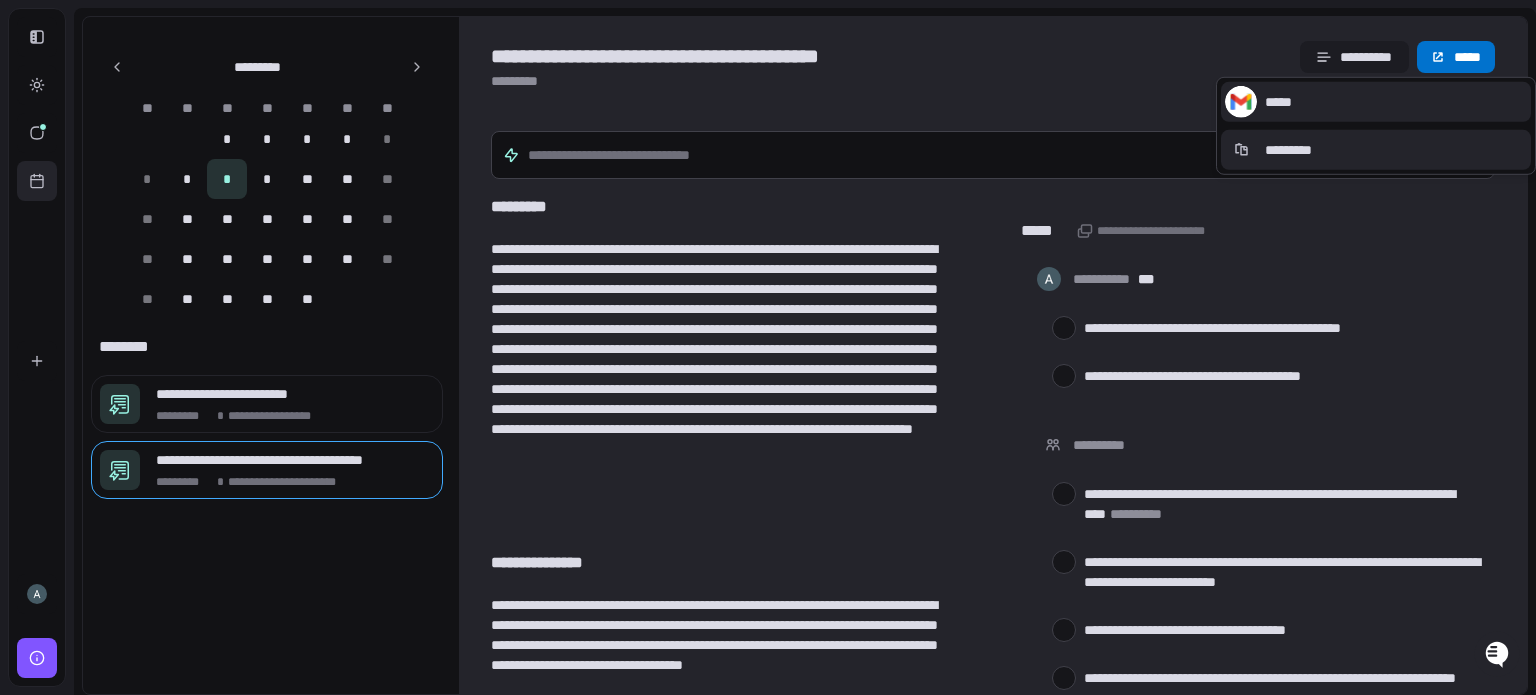 click on "**********" at bounding box center (768, 347) 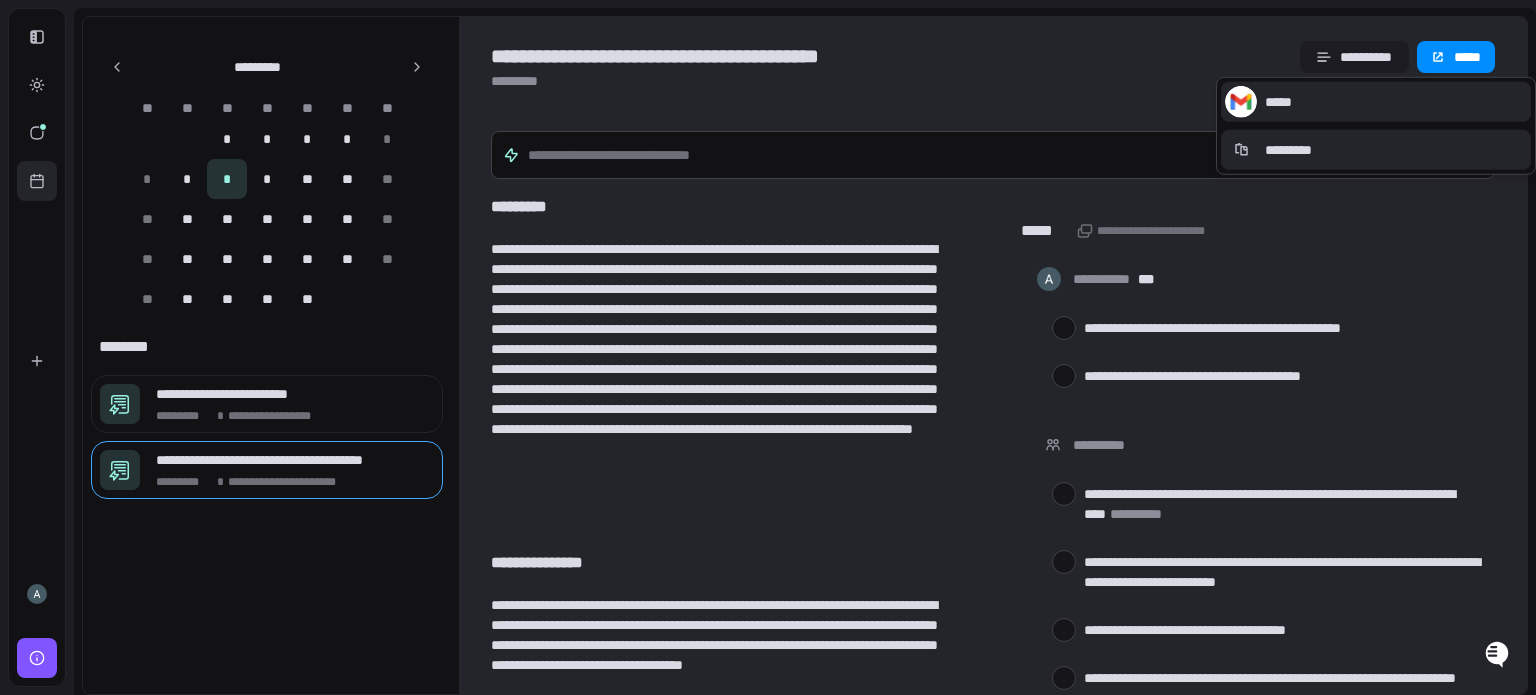 click on "**********" at bounding box center [768, 347] 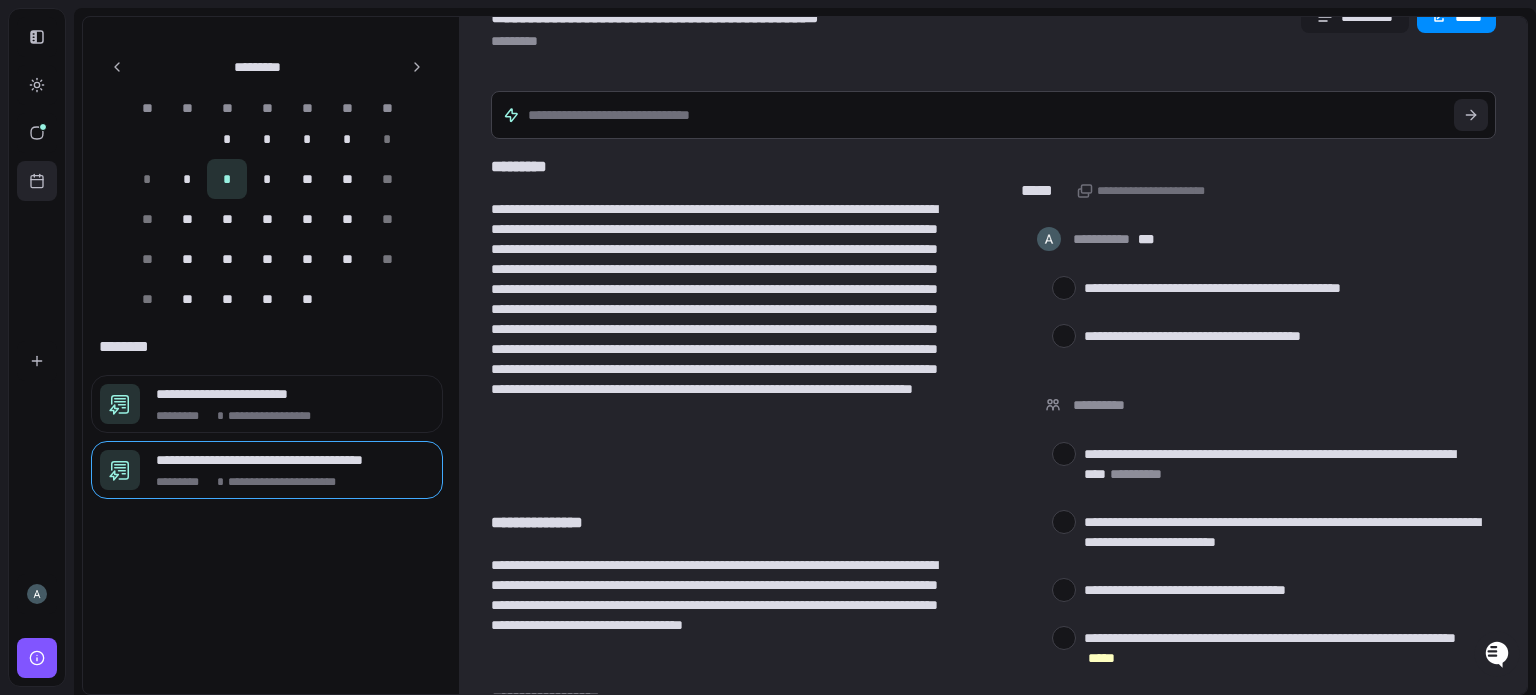 scroll, scrollTop: 0, scrollLeft: 0, axis: both 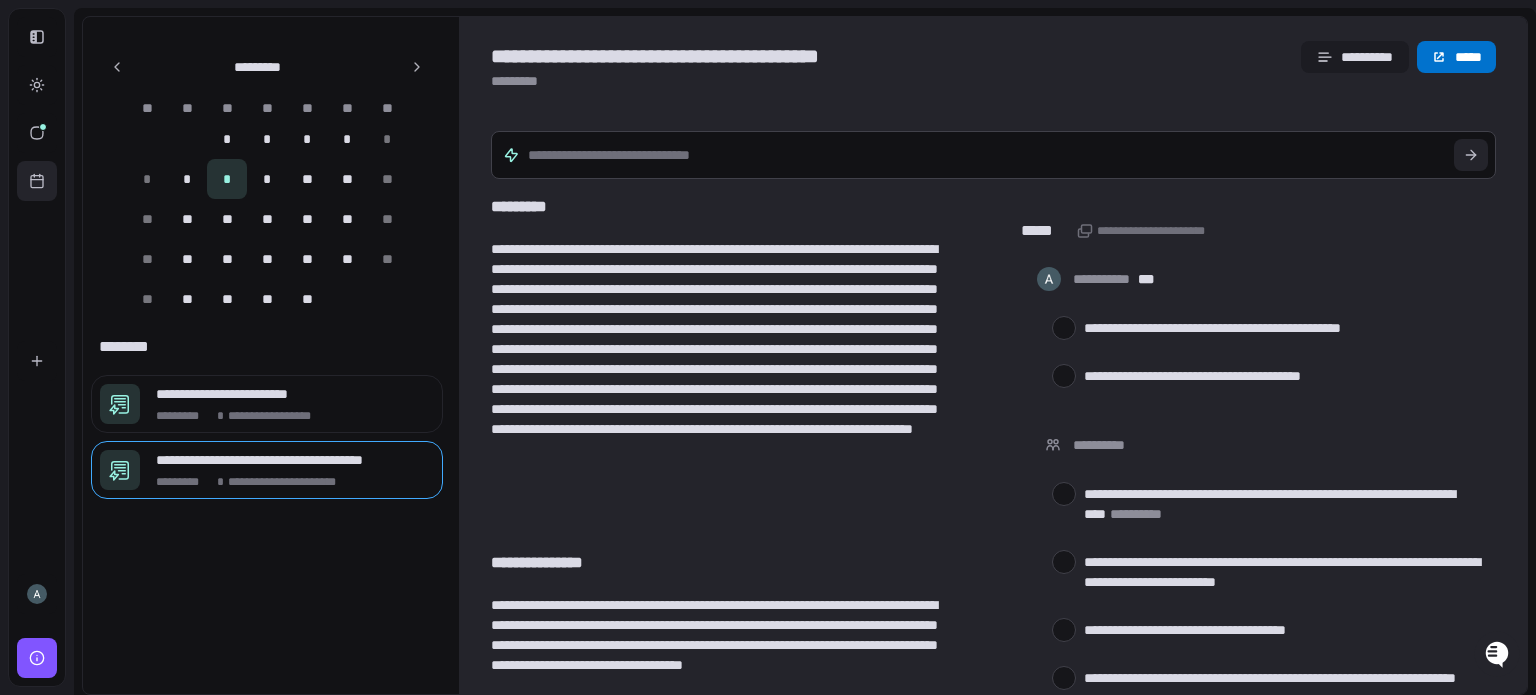 click on "**********" at bounding box center (768, 347) 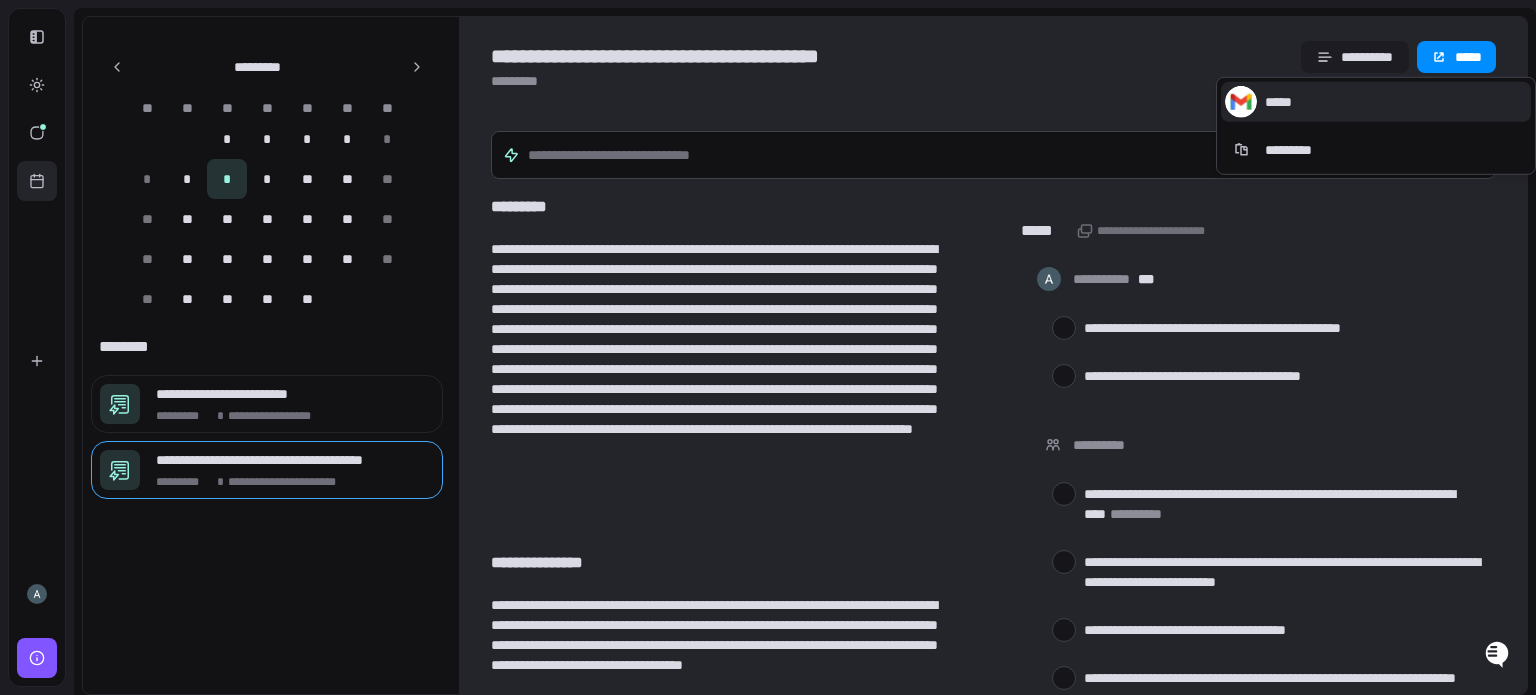 click on "*********" at bounding box center [1376, 150] 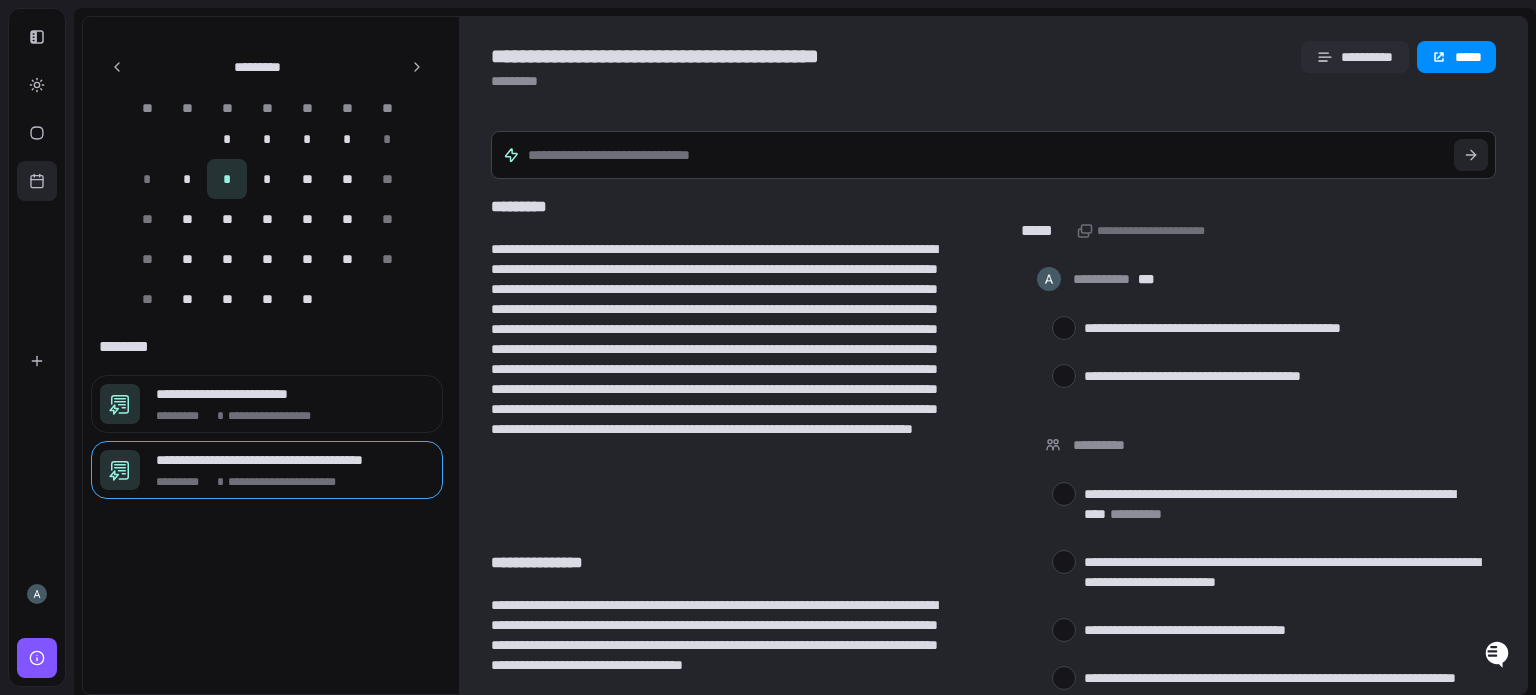 click on "**********" at bounding box center [1355, 57] 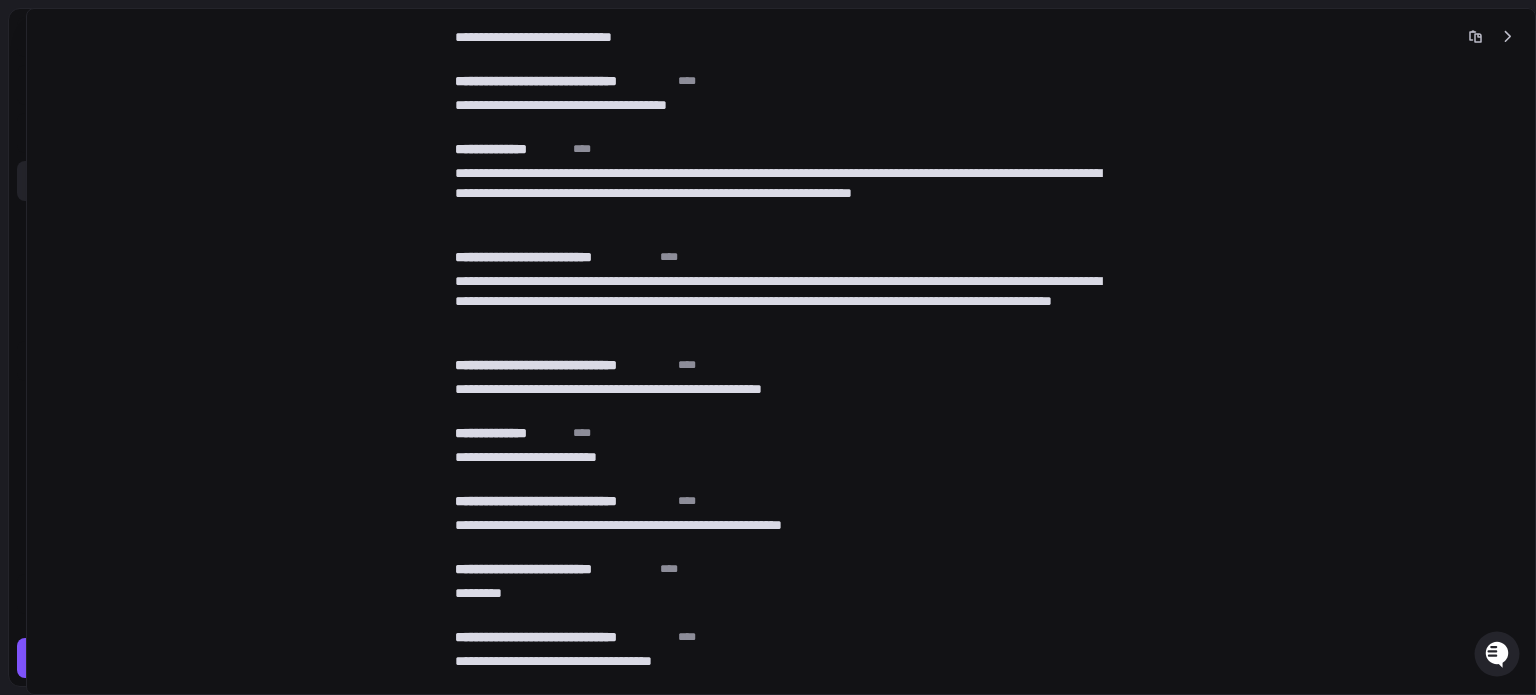 scroll, scrollTop: 0, scrollLeft: 0, axis: both 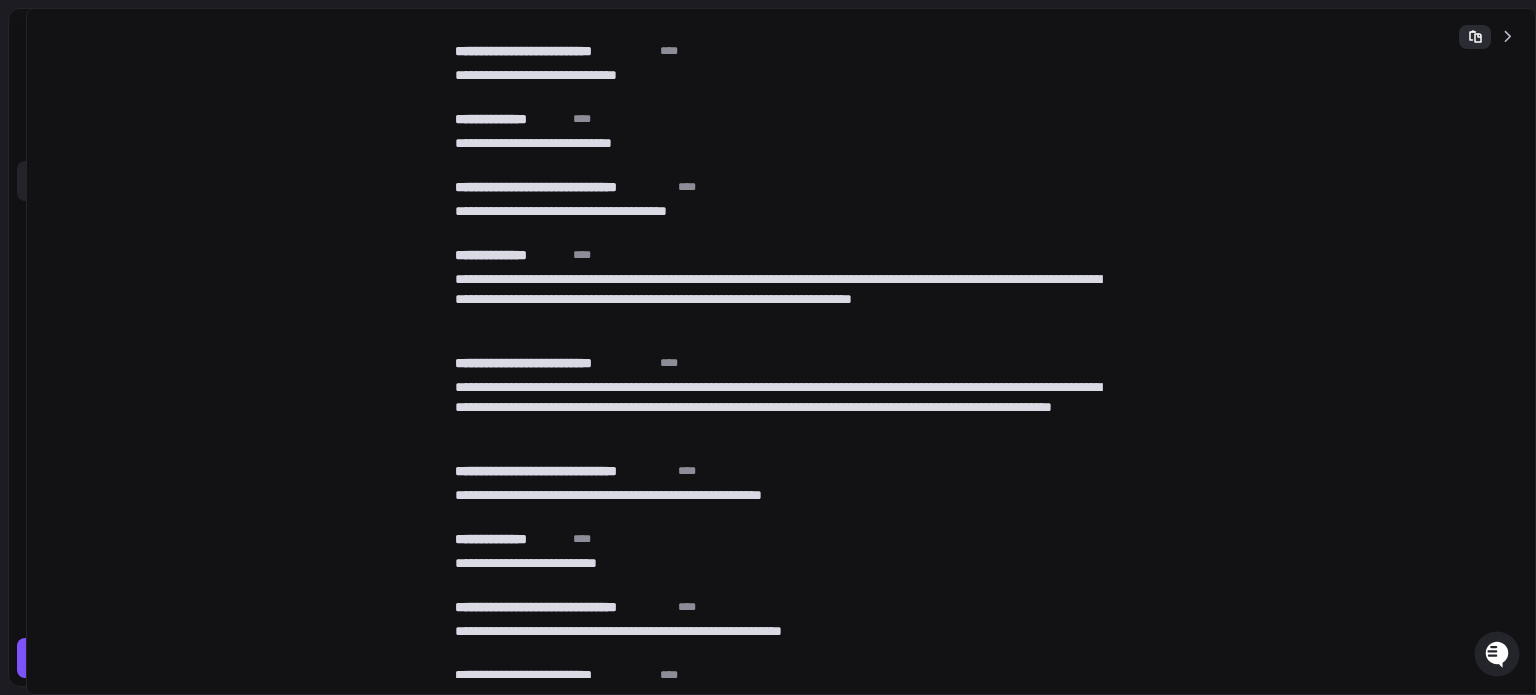 click 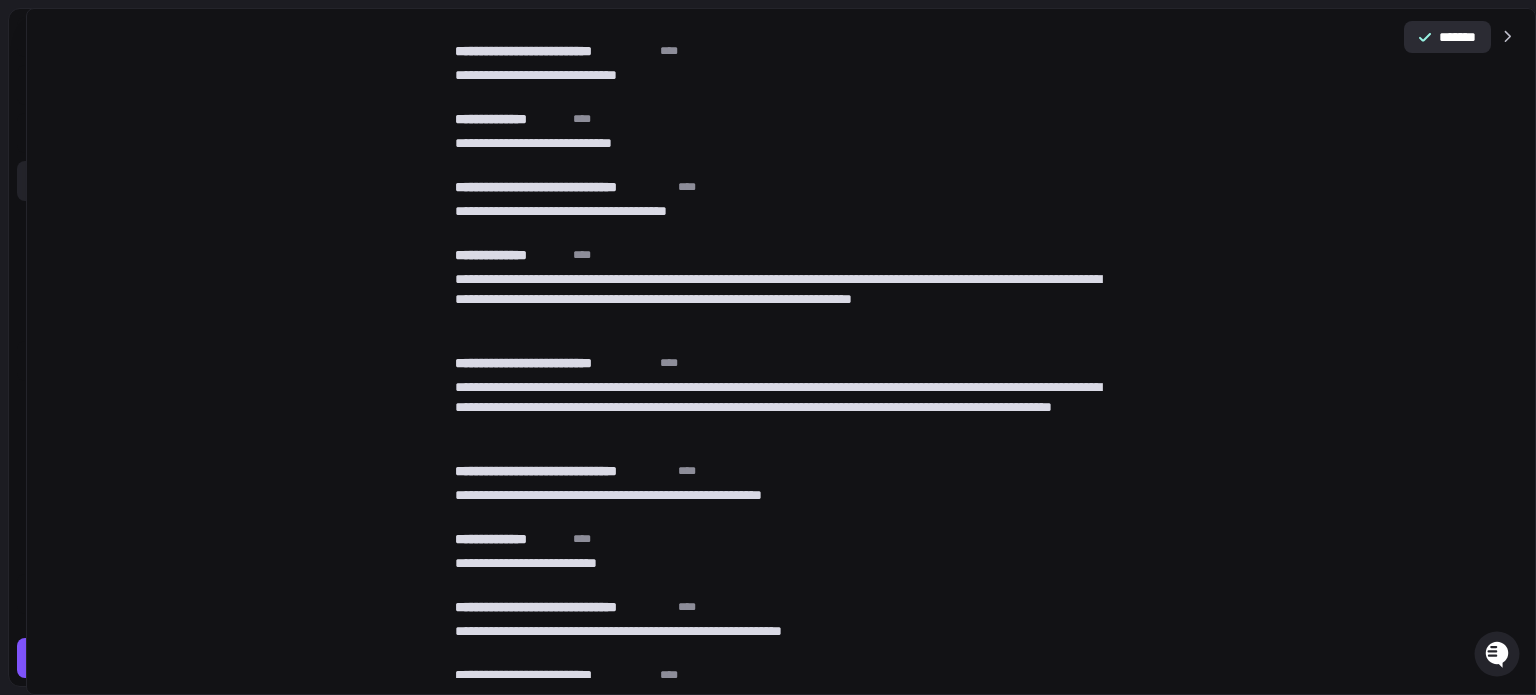 click on "**********" at bounding box center [773, 6103] 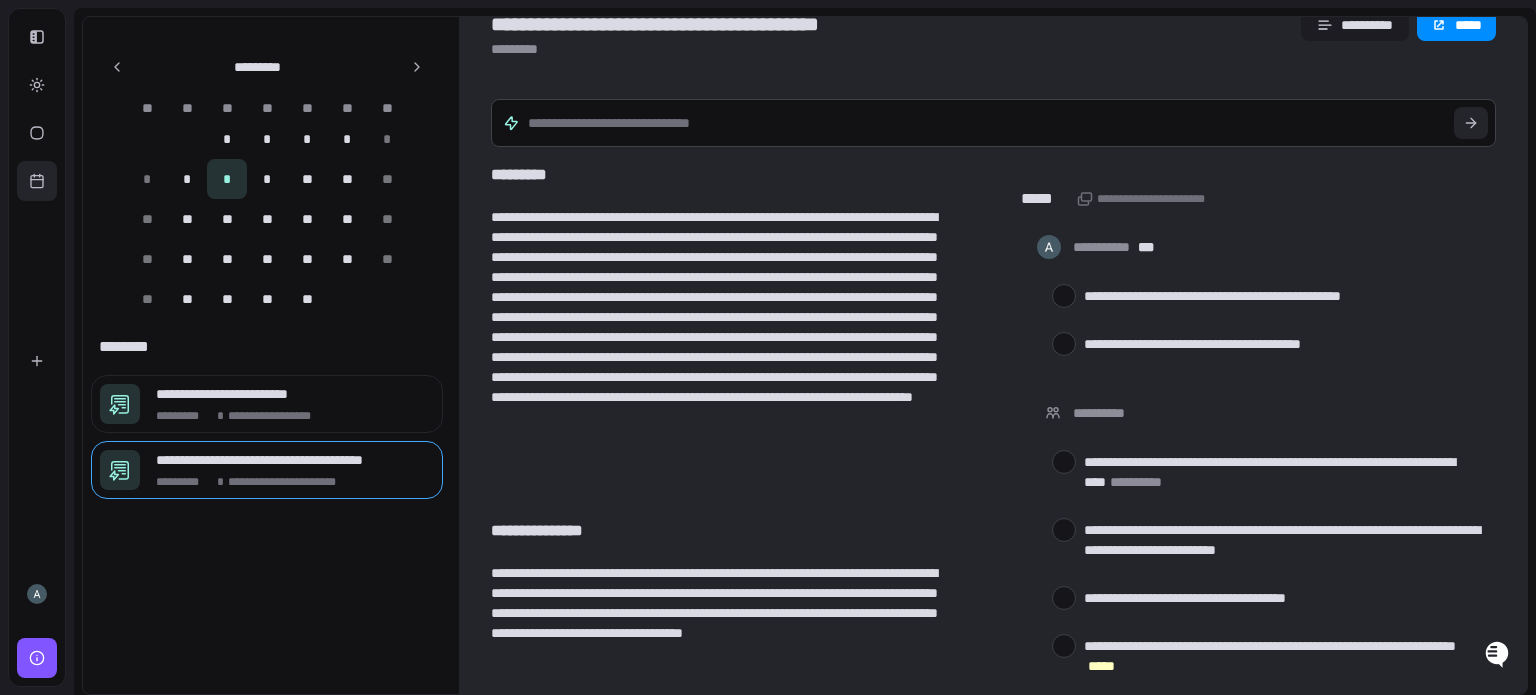 scroll, scrollTop: 0, scrollLeft: 0, axis: both 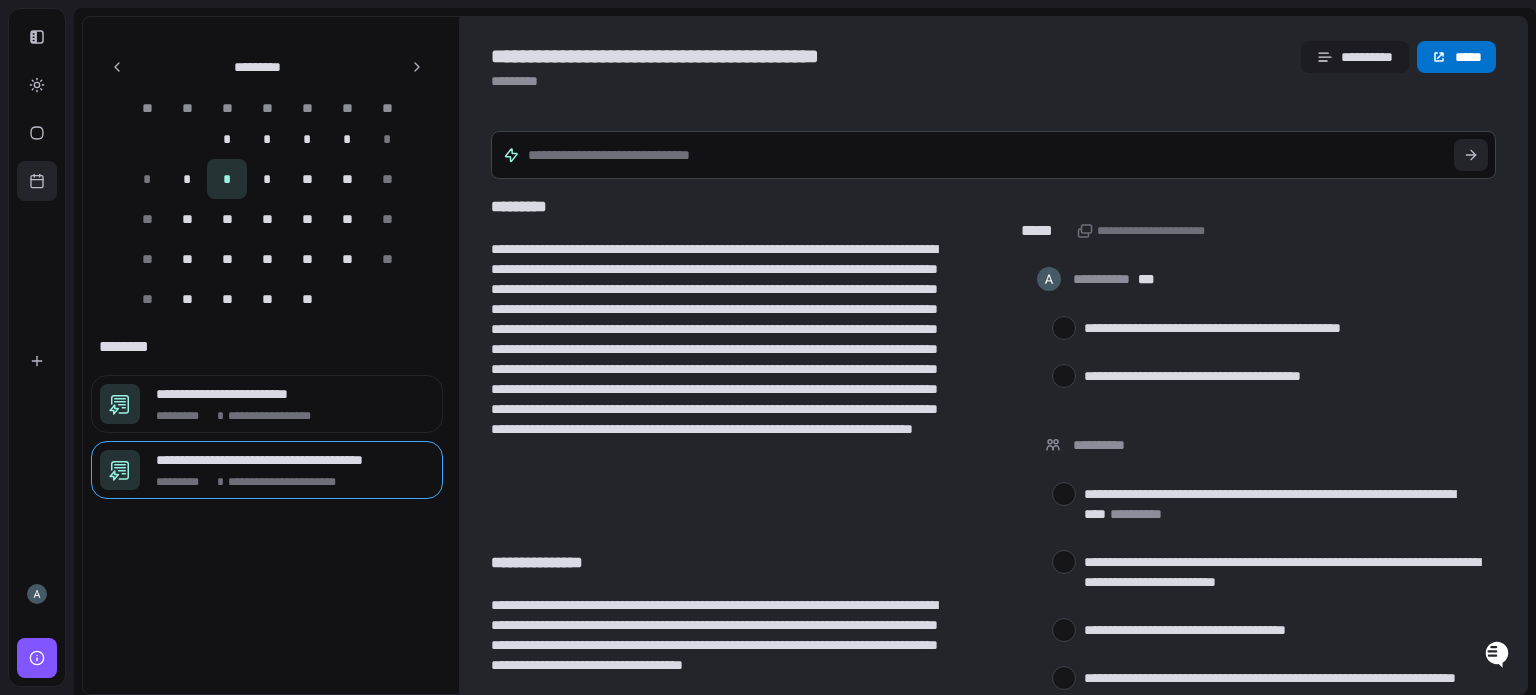 click on "**********" at bounding box center (768, 347) 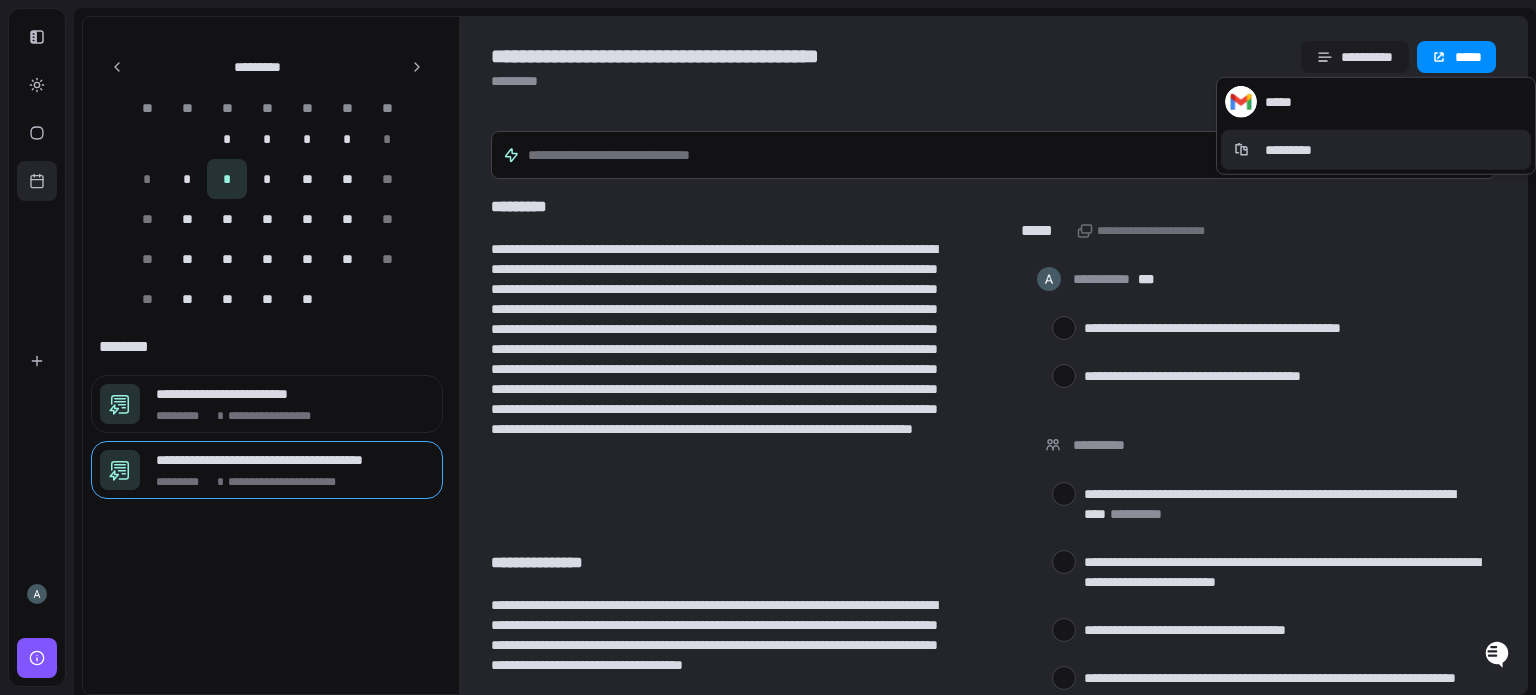 click on "*****" at bounding box center (1376, 102) 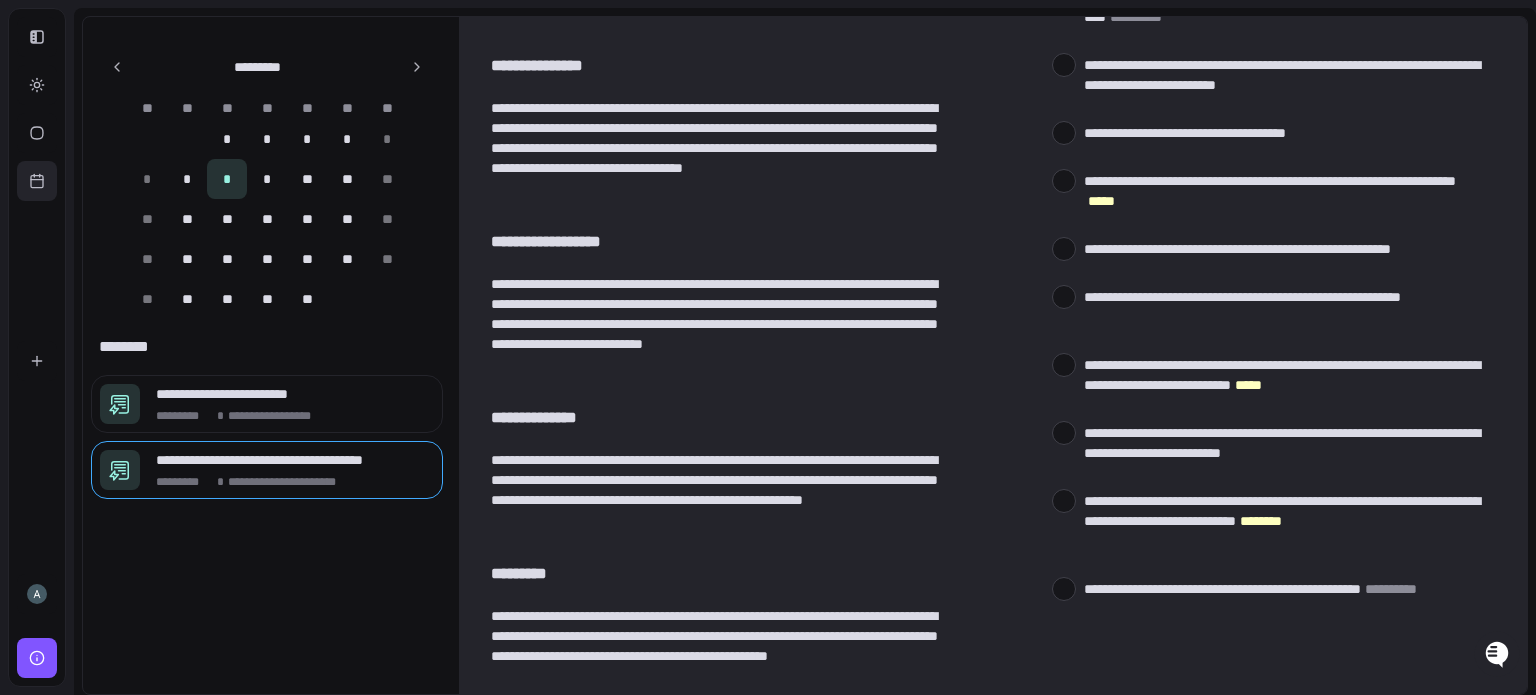 scroll, scrollTop: 519, scrollLeft: 0, axis: vertical 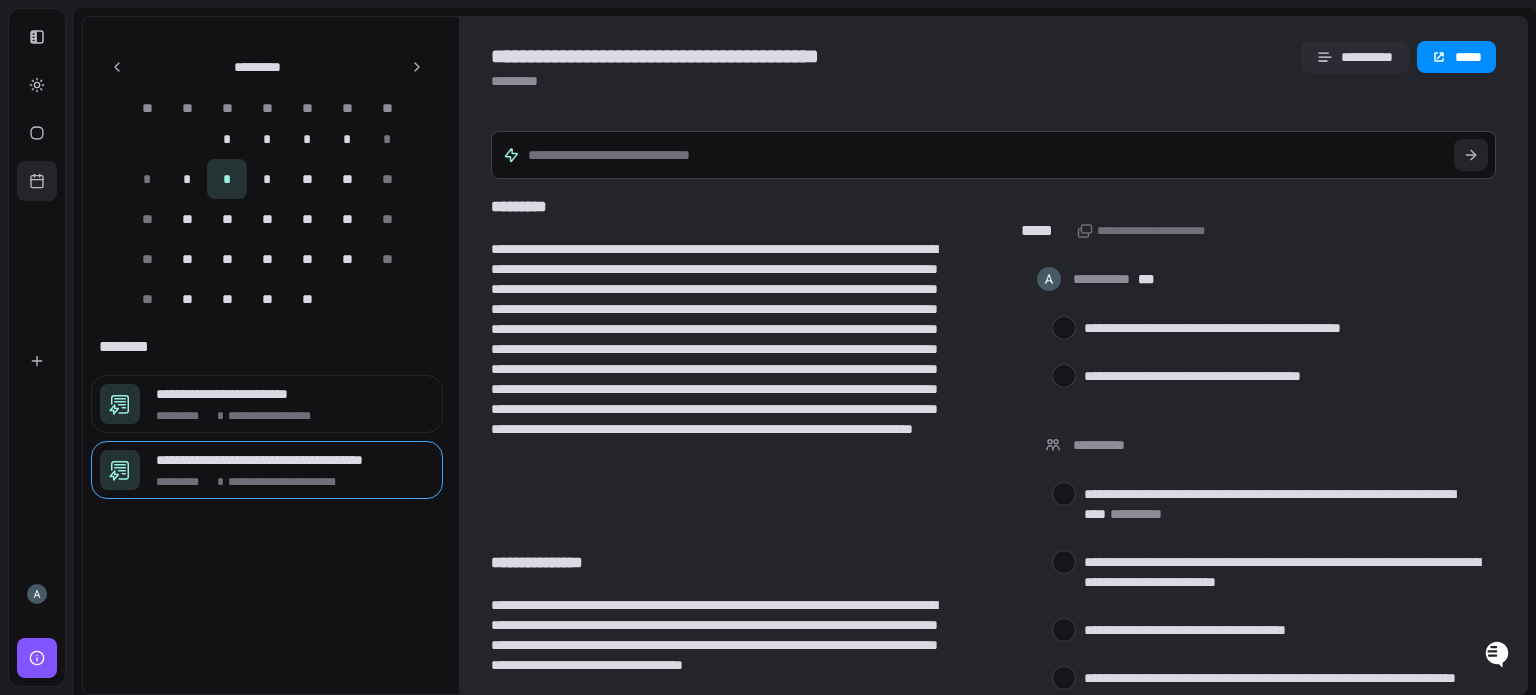 click on "**********" at bounding box center (1355, 57) 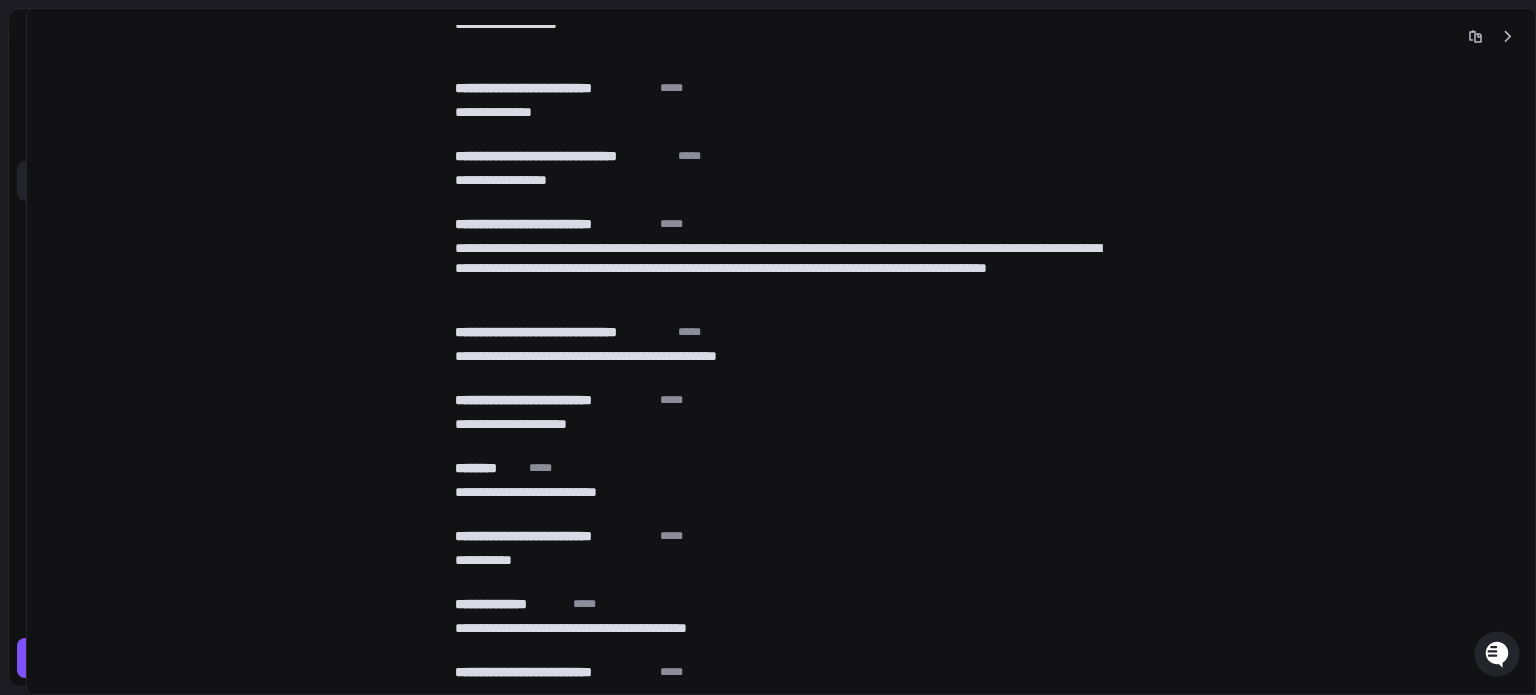 scroll, scrollTop: 9402, scrollLeft: 0, axis: vertical 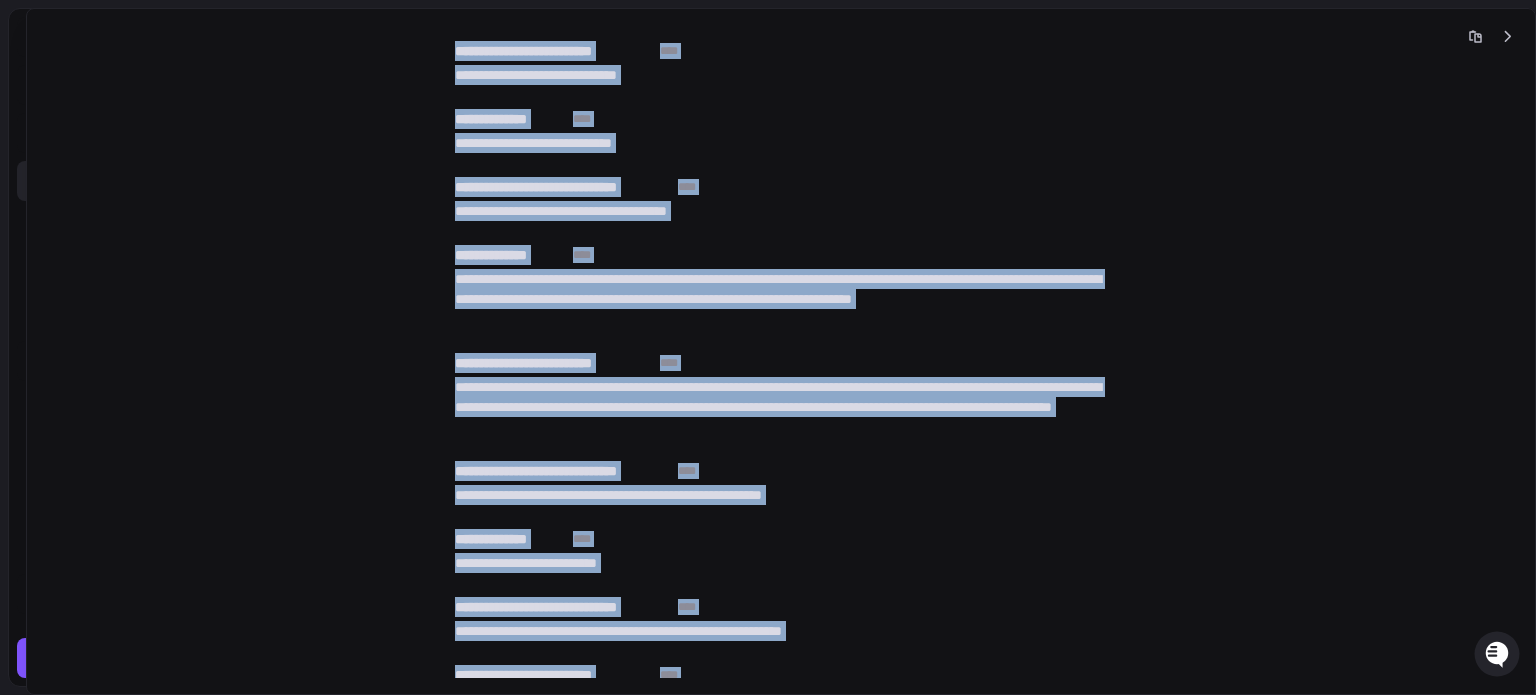 drag, startPoint x: 669, startPoint y: 423, endPoint x: 383, endPoint y: -31, distance: 536.57434 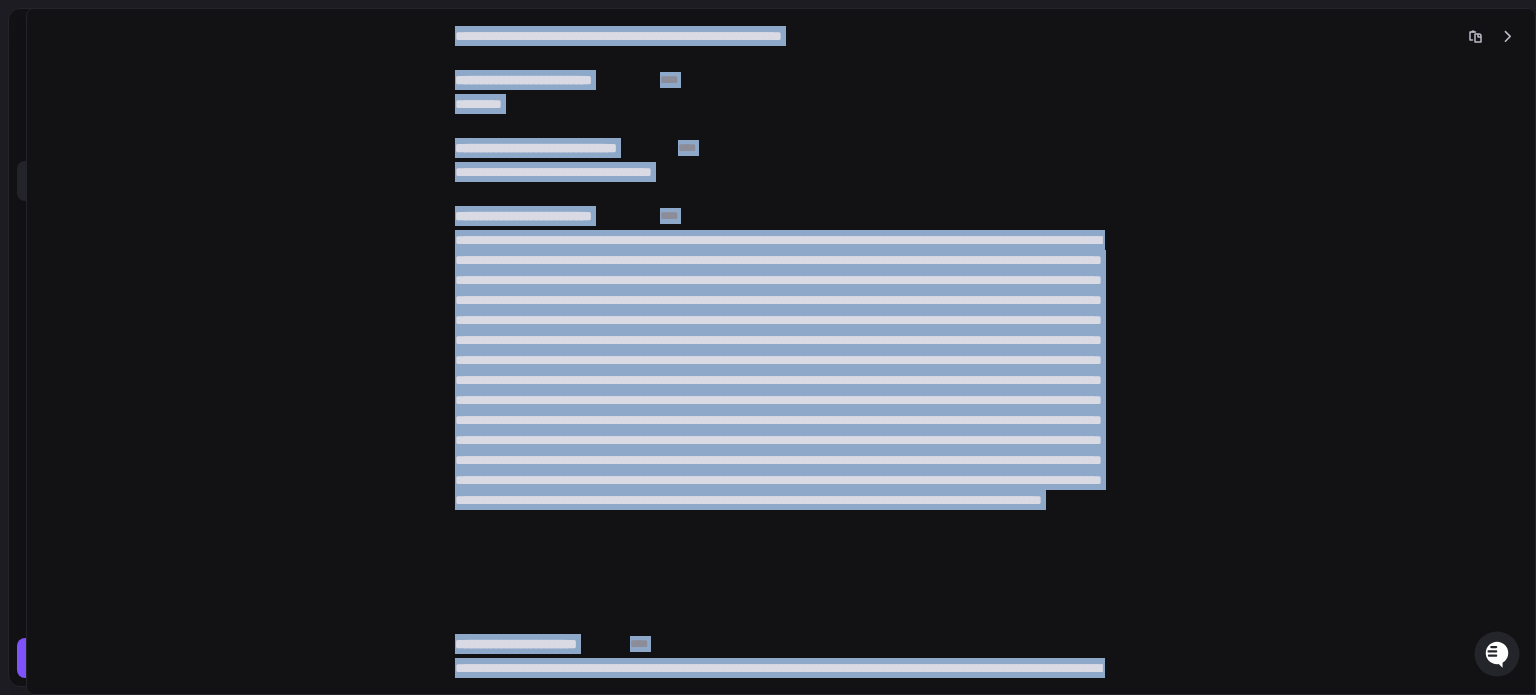 scroll, scrollTop: 600, scrollLeft: 0, axis: vertical 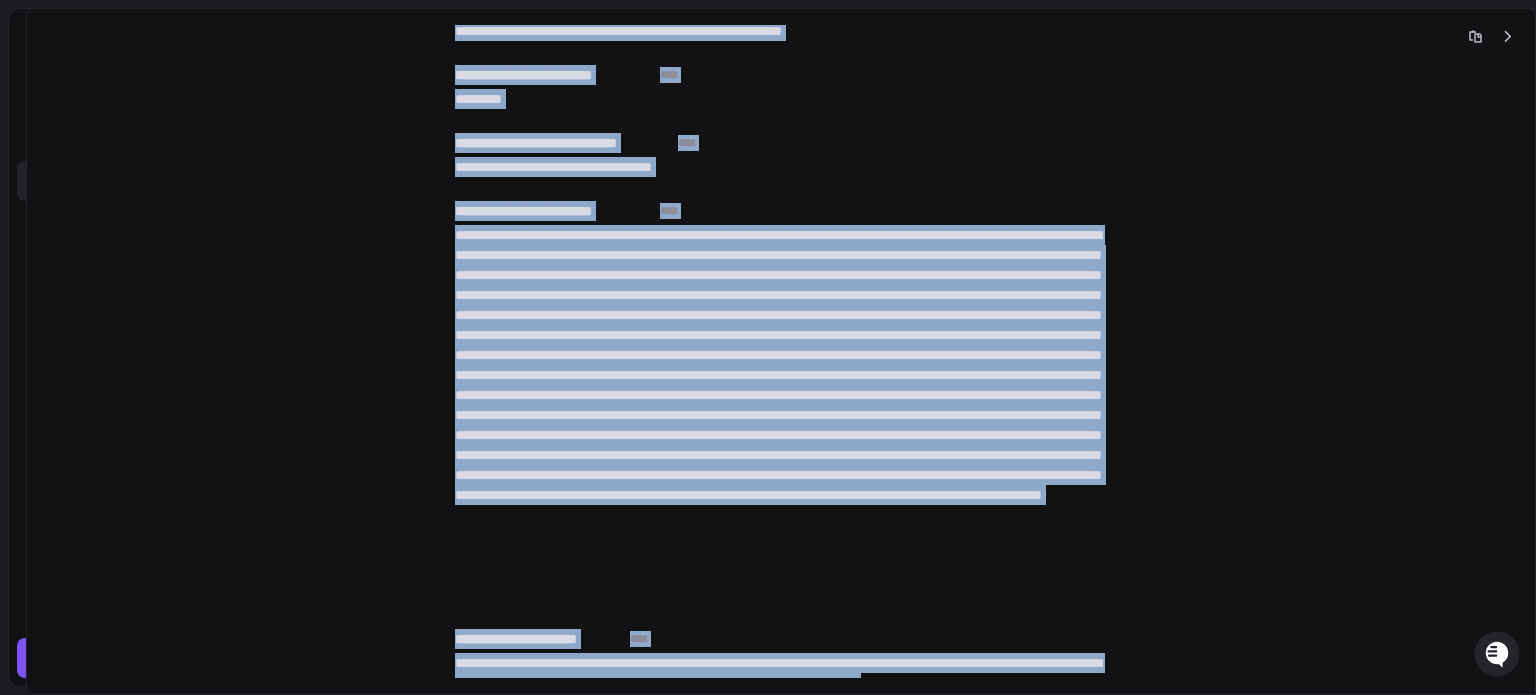 click on "**********" at bounding box center [781, 211] 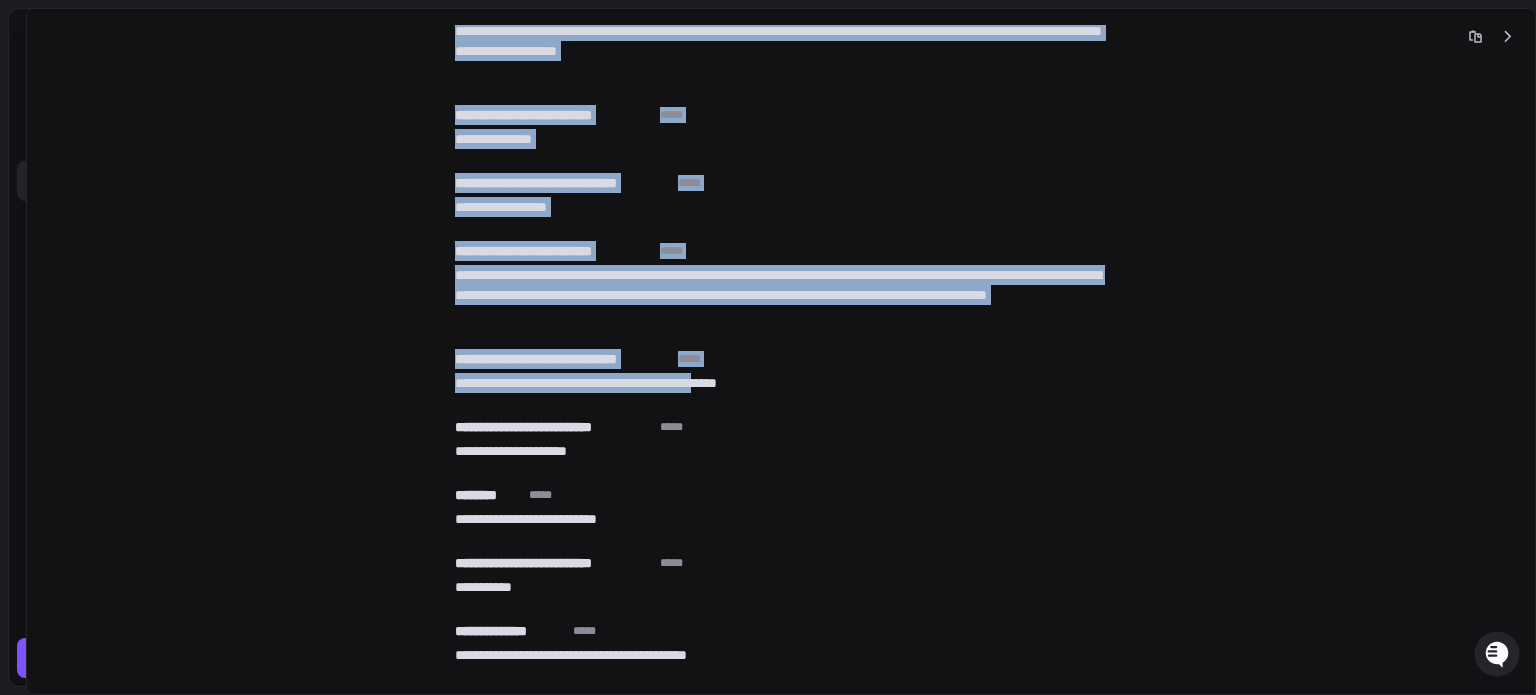 scroll, scrollTop: 9375, scrollLeft: 0, axis: vertical 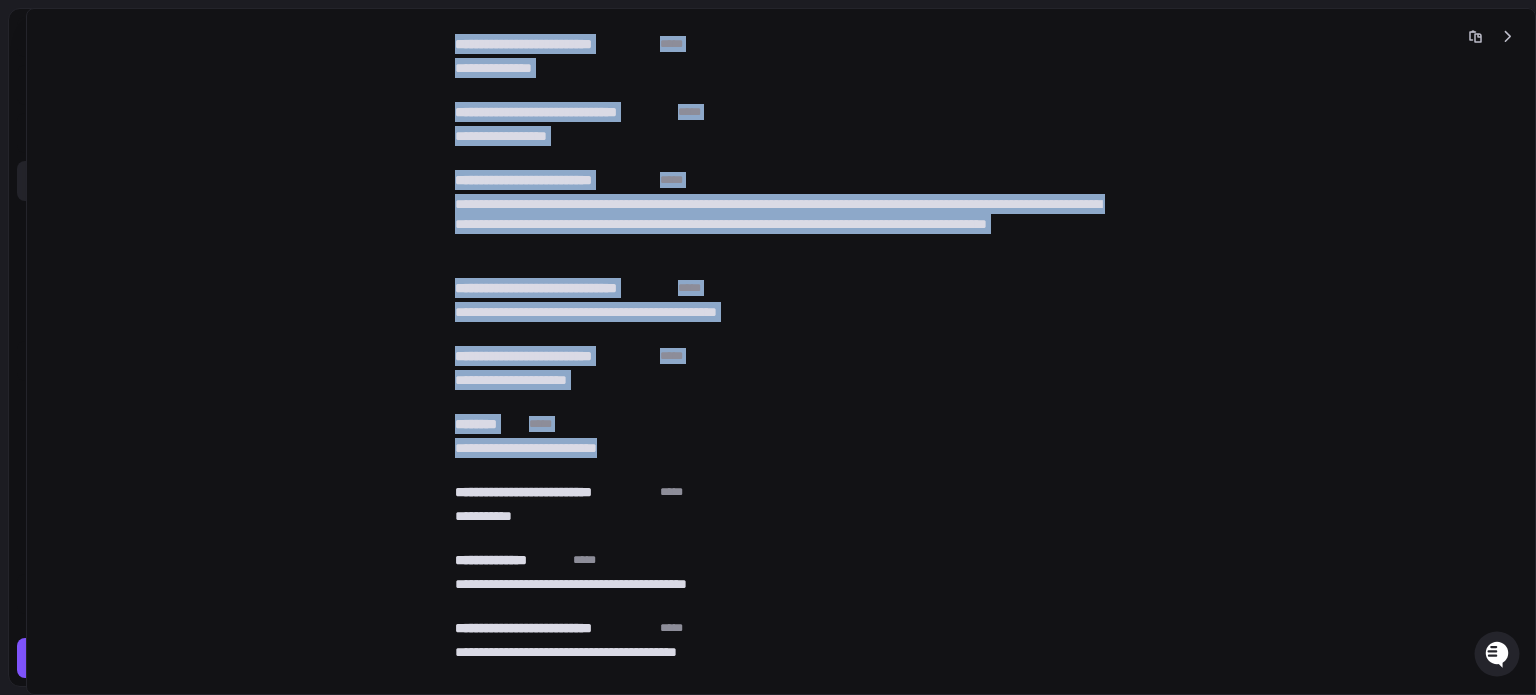 drag, startPoint x: 457, startPoint y: 204, endPoint x: 776, endPoint y: 437, distance: 395.03165 